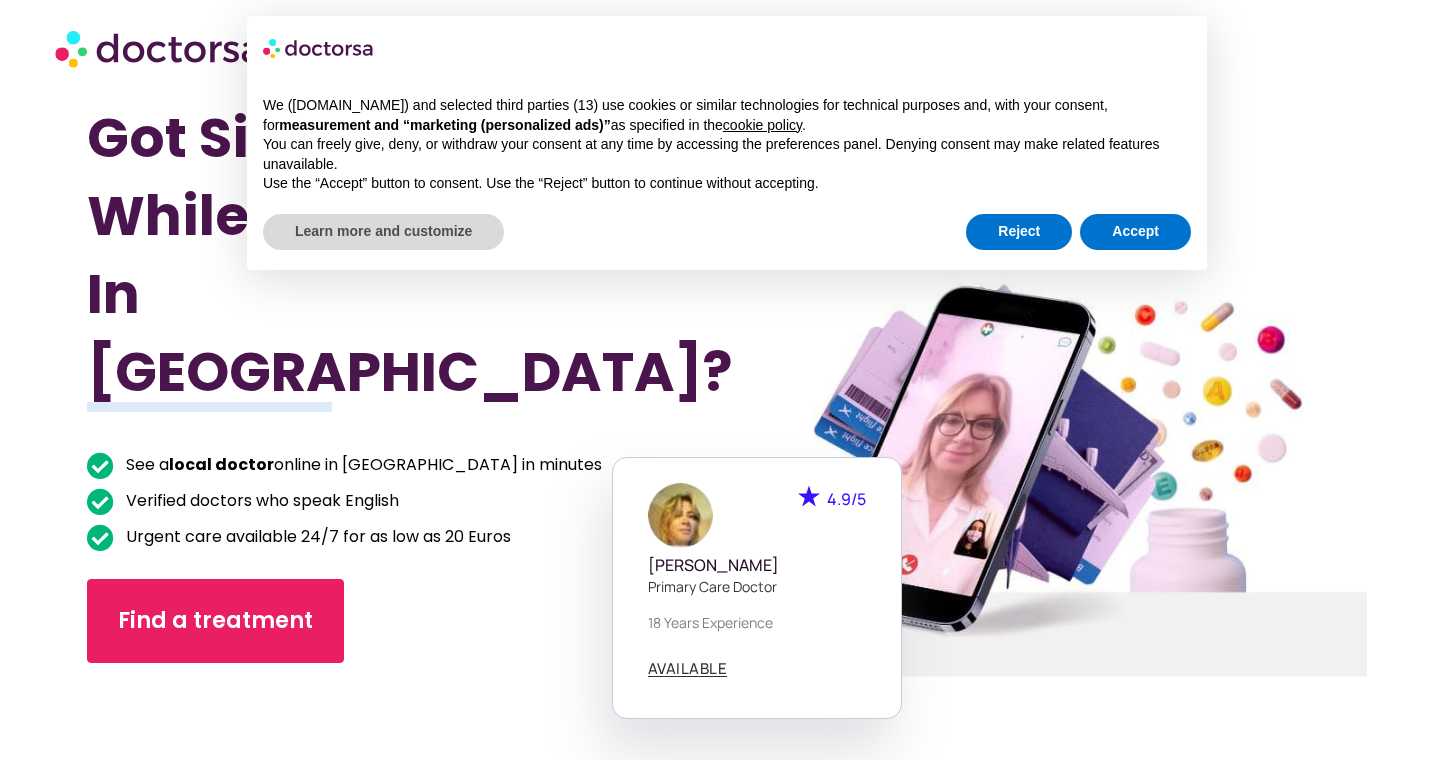 scroll, scrollTop: 476, scrollLeft: 0, axis: vertical 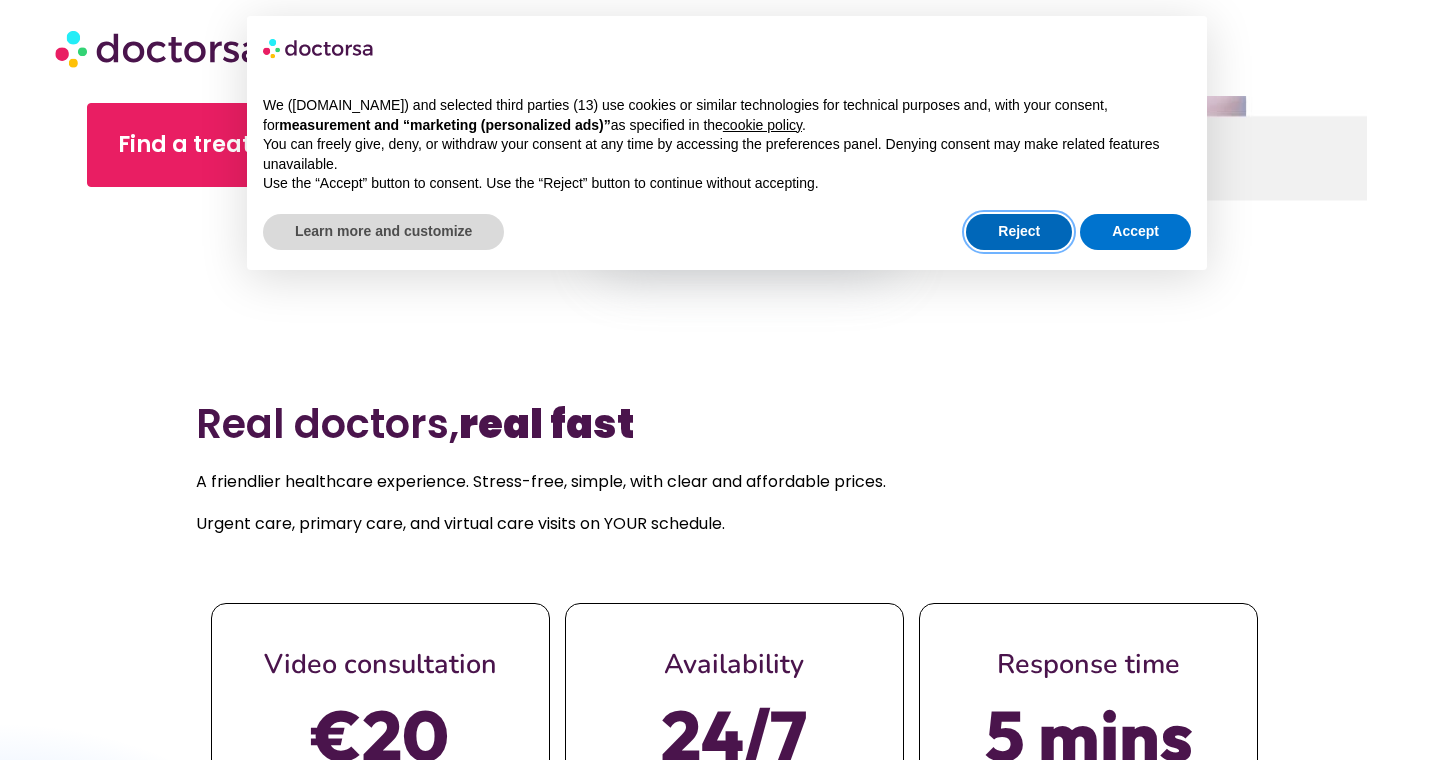 click on "Reject" at bounding box center [1019, 232] 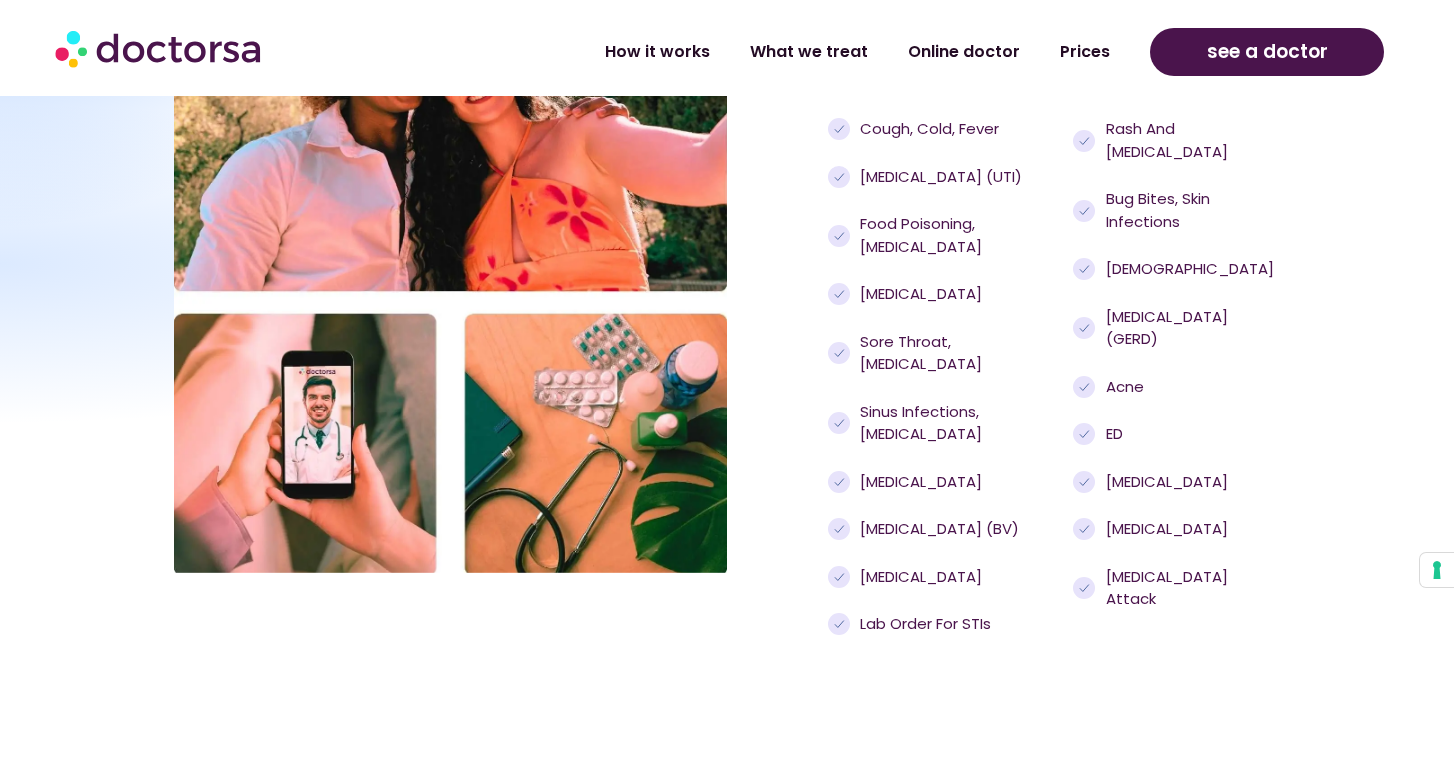 scroll, scrollTop: 1609, scrollLeft: 0, axis: vertical 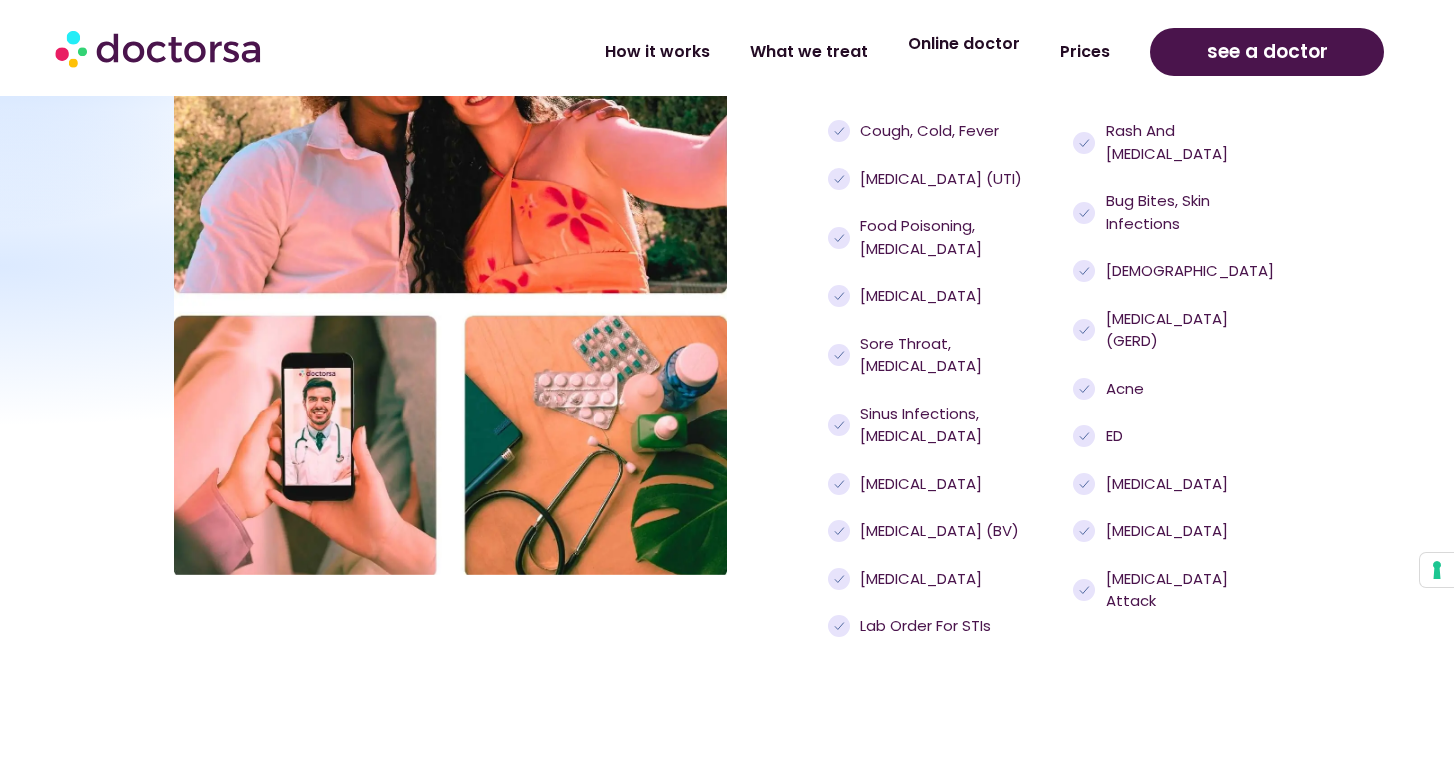 click on "Online doctor" 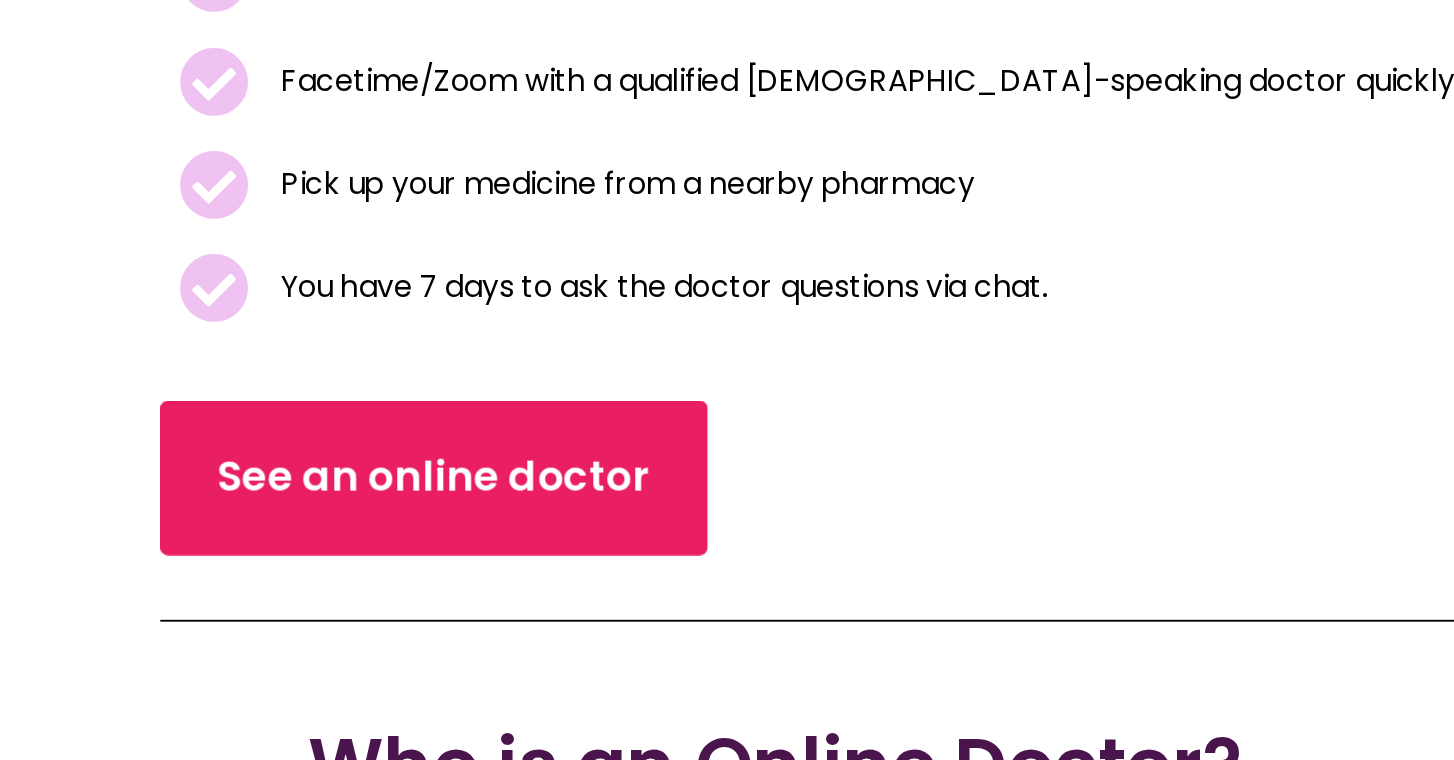 scroll, scrollTop: 307, scrollLeft: 0, axis: vertical 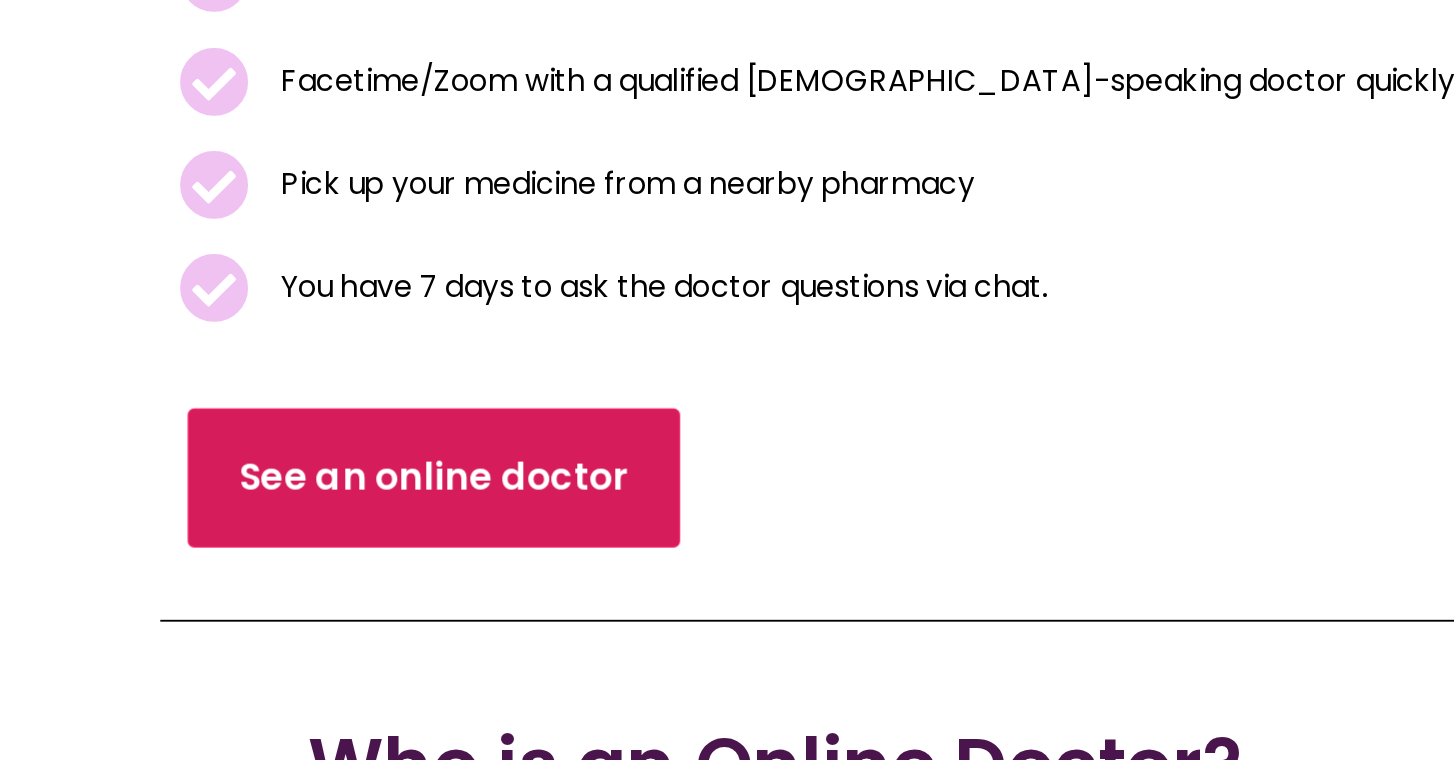 click on "See an online doctor" at bounding box center [236, 606] 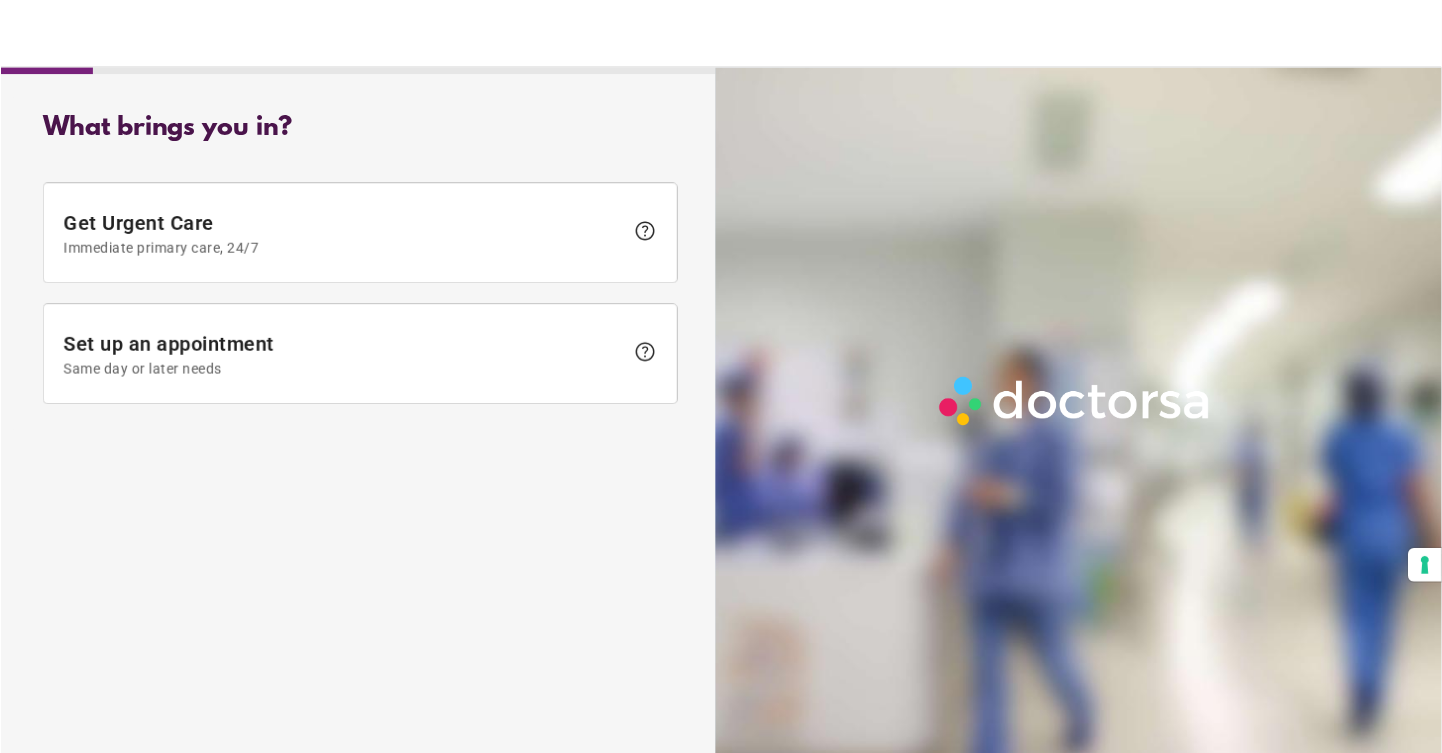 scroll, scrollTop: 0, scrollLeft: 0, axis: both 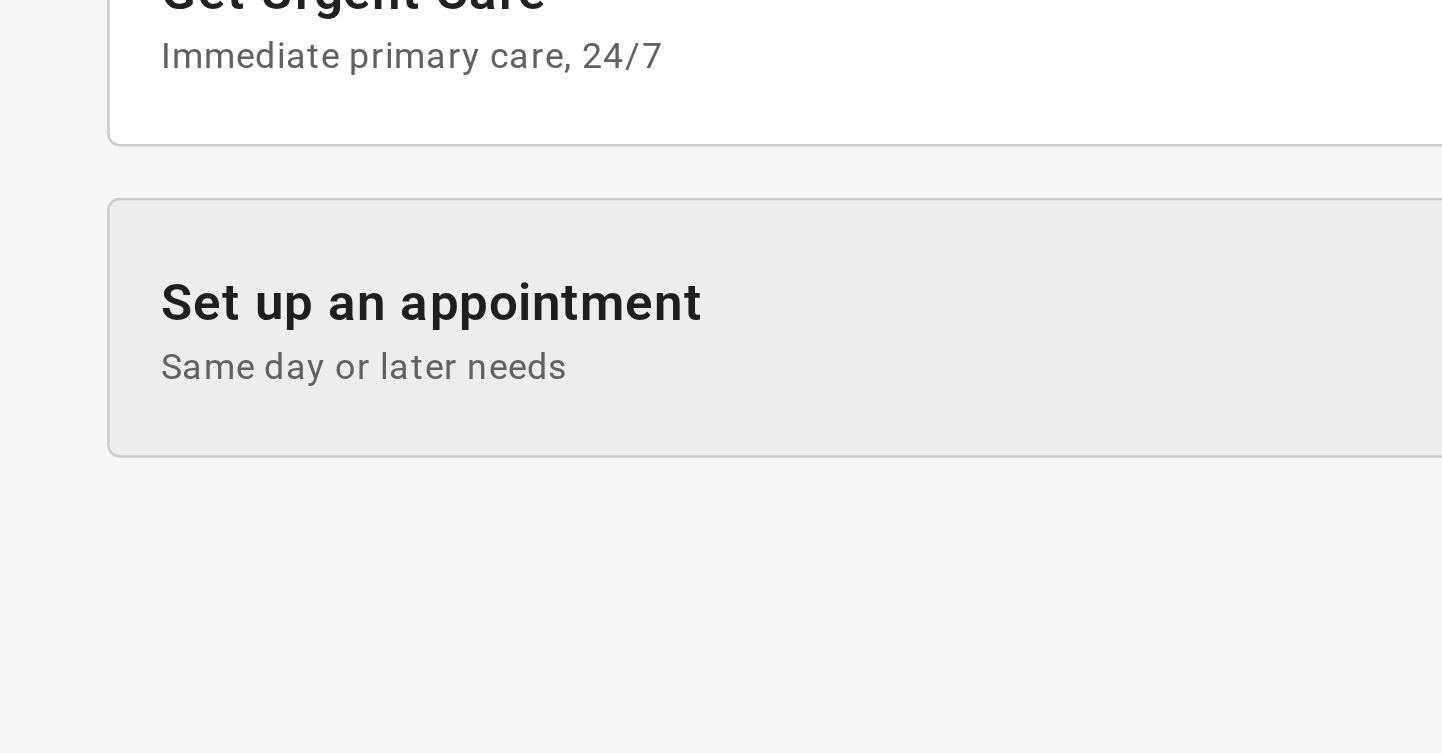click on "Set up an appointment
Same day or later needs" at bounding box center (342, 357) 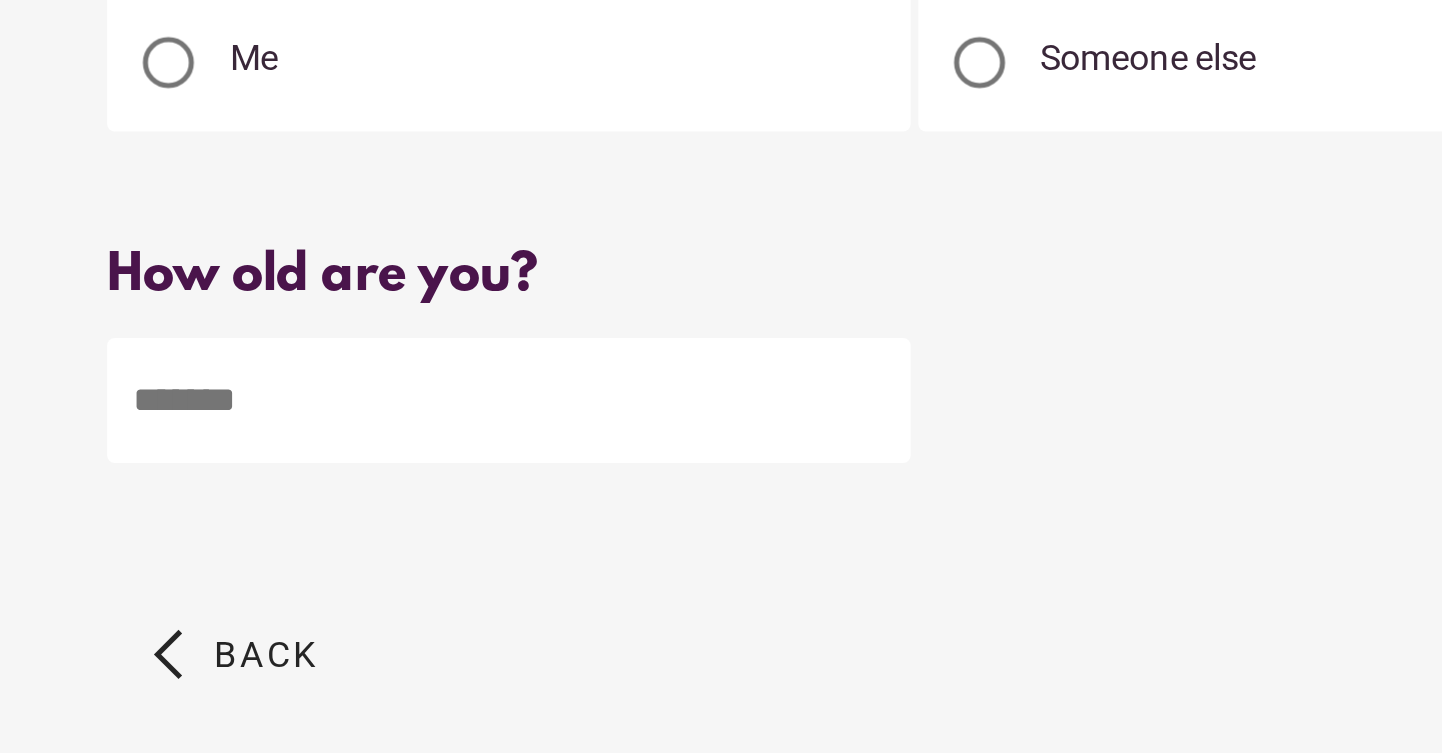 click at bounding box center [199, 311] 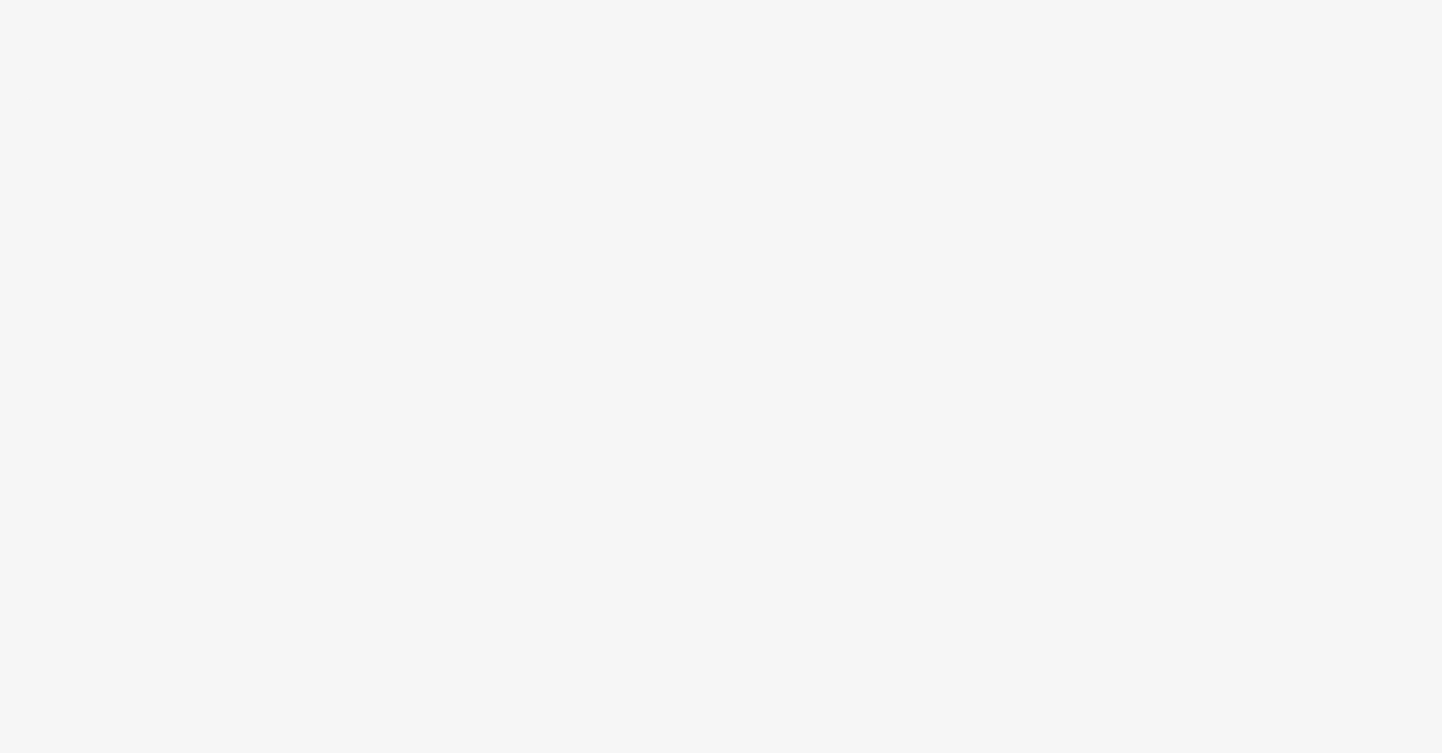 scroll, scrollTop: 0, scrollLeft: 0, axis: both 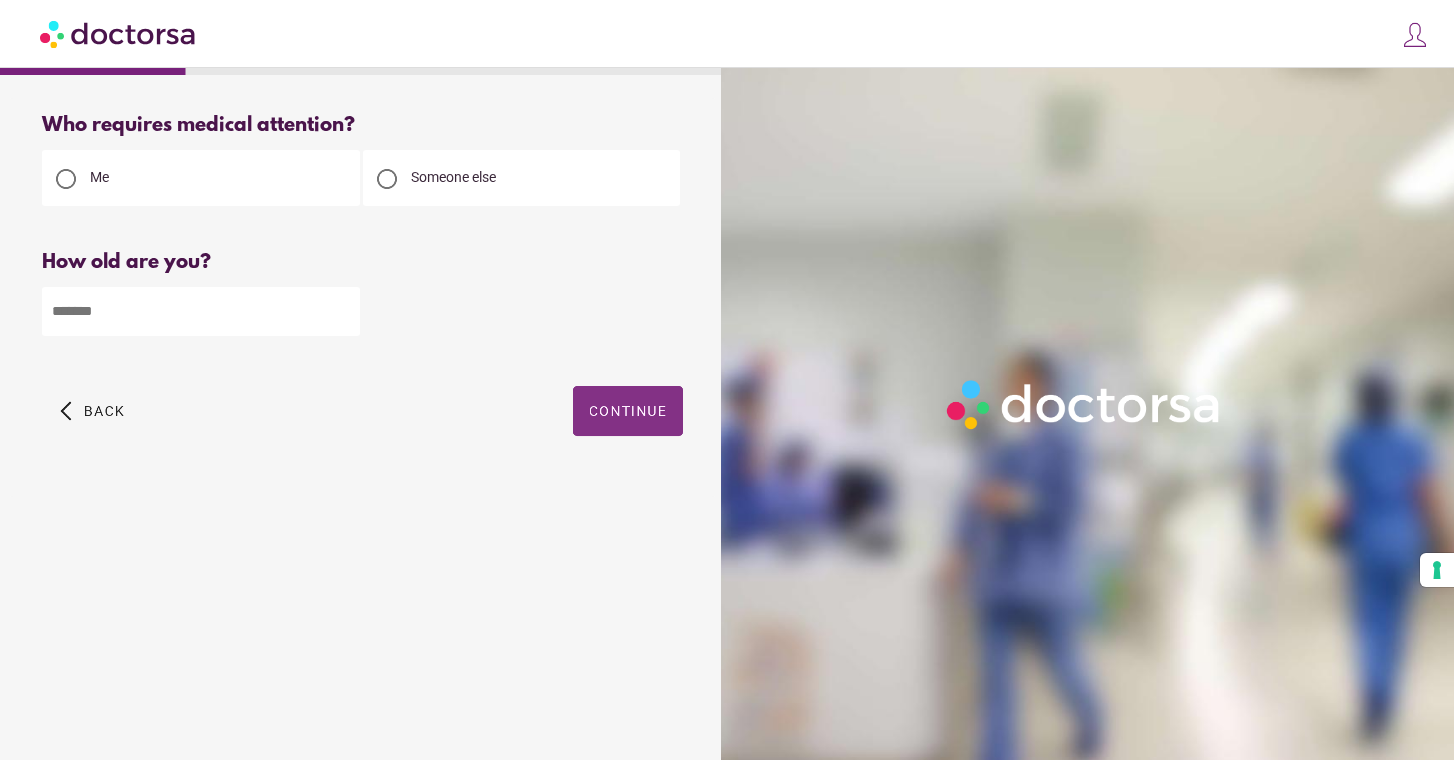 type on "**" 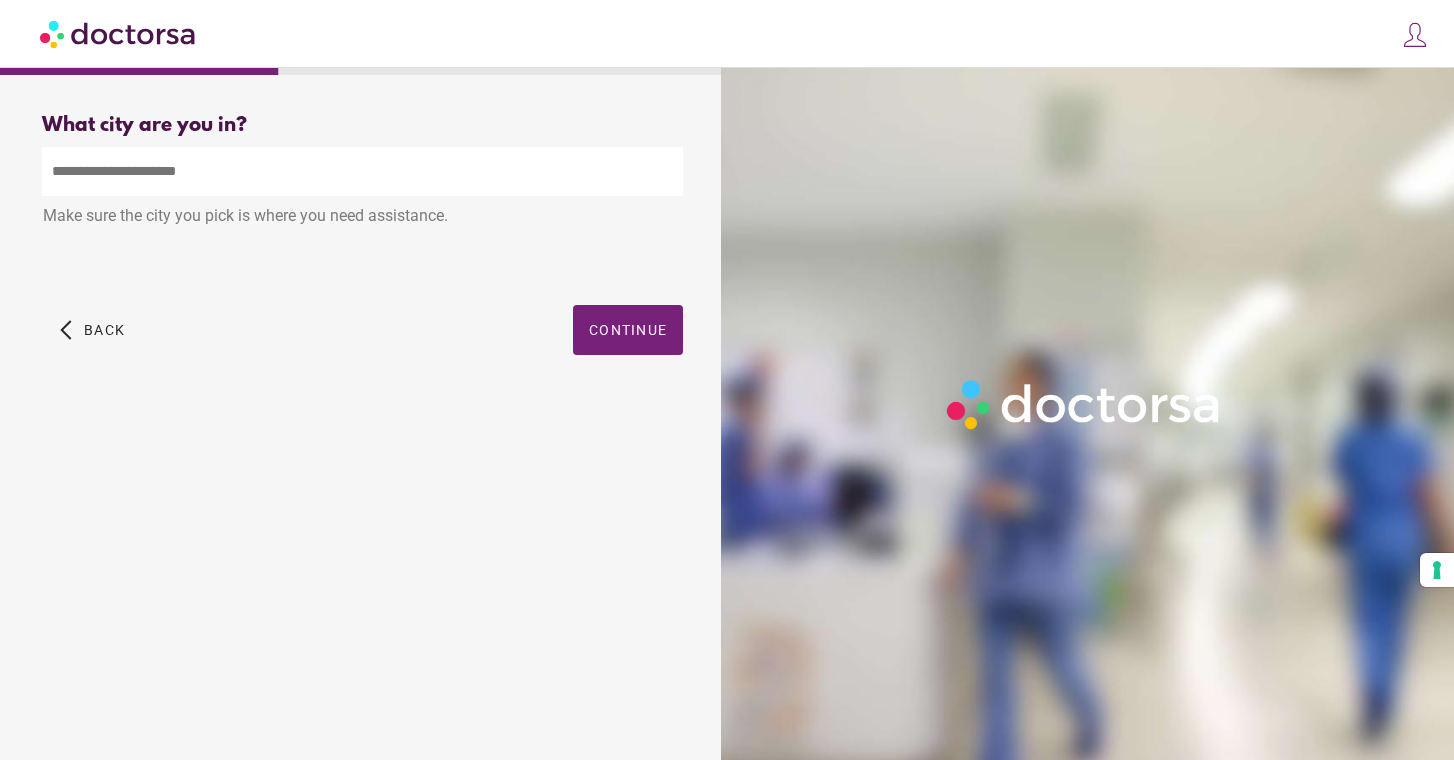 click at bounding box center (362, 171) 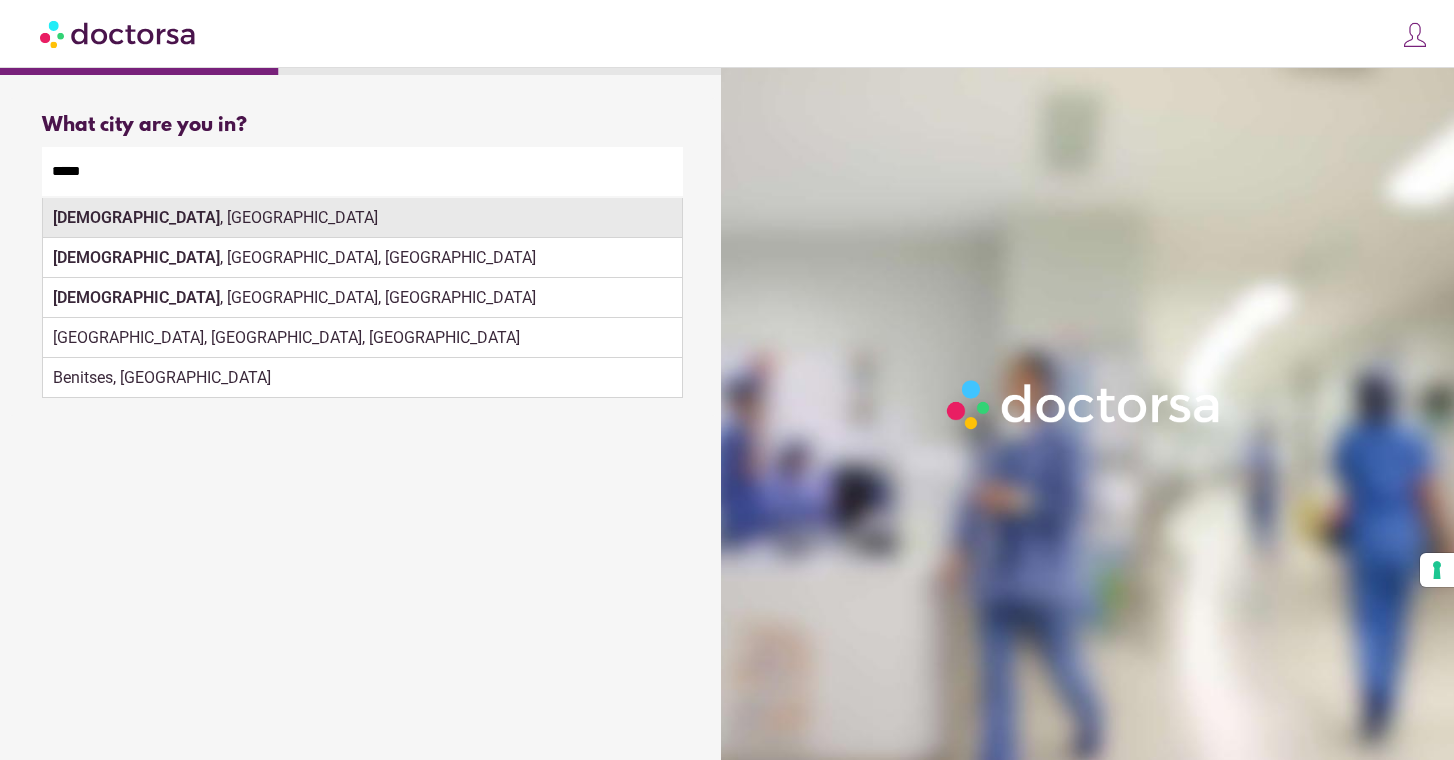 click on "Corfu , Greece" at bounding box center [362, 218] 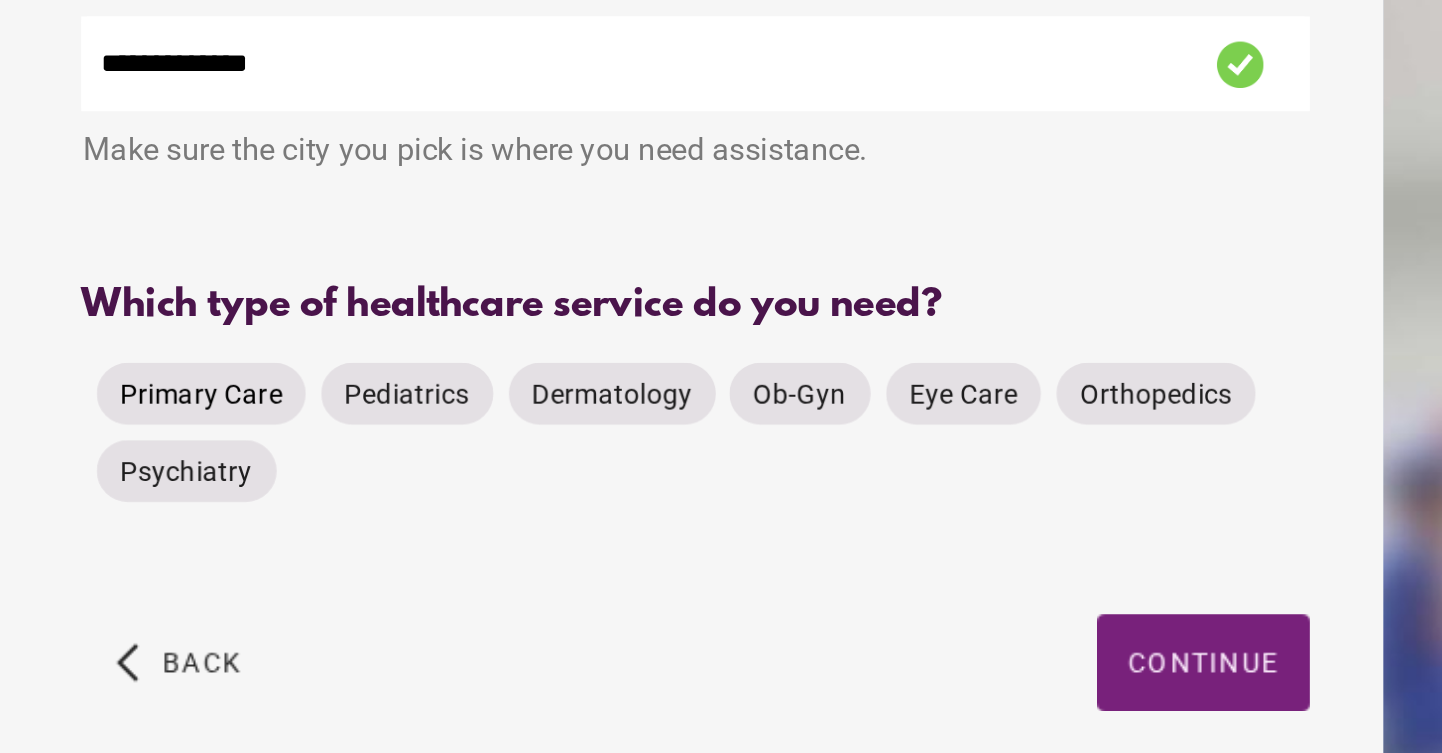 click on "Primary Care" at bounding box center (104, 342) 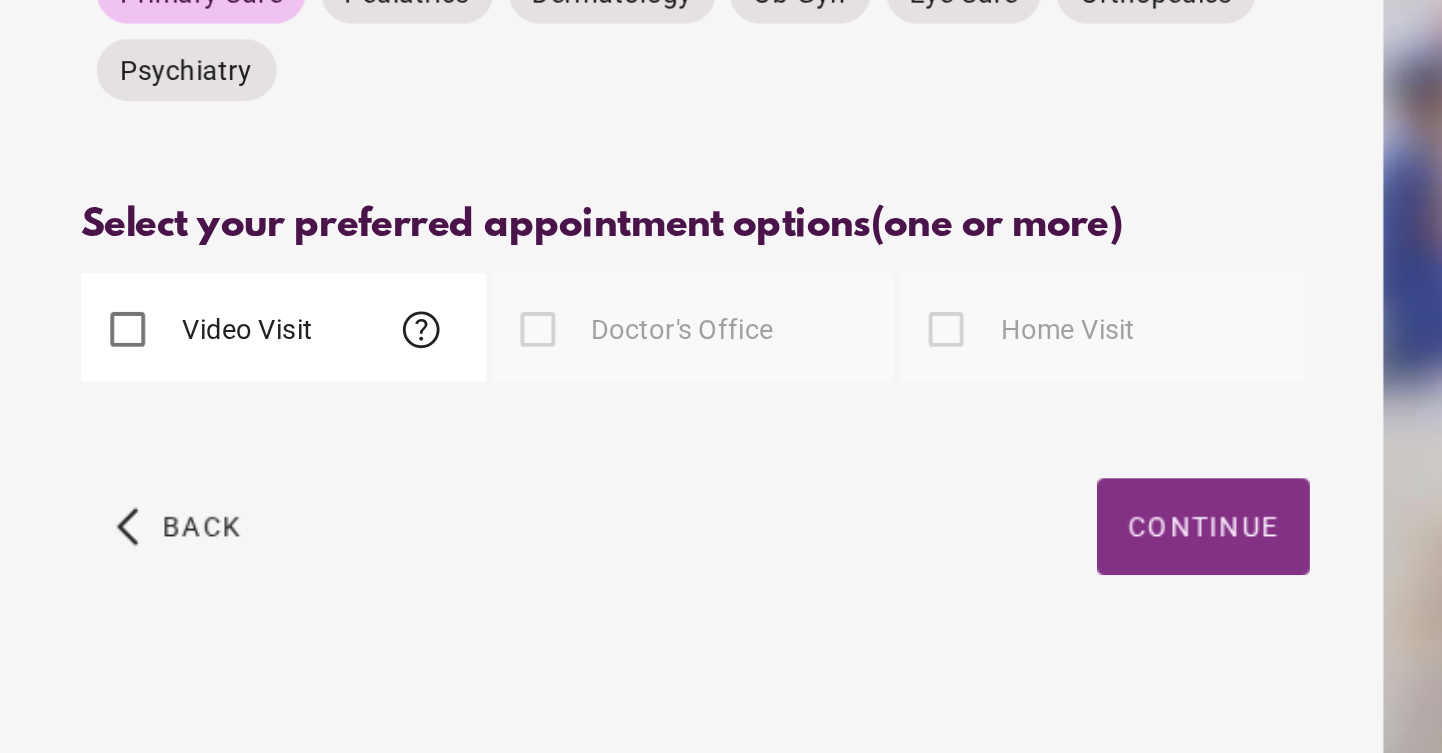 click on "Continue" at bounding box center (622, 618) 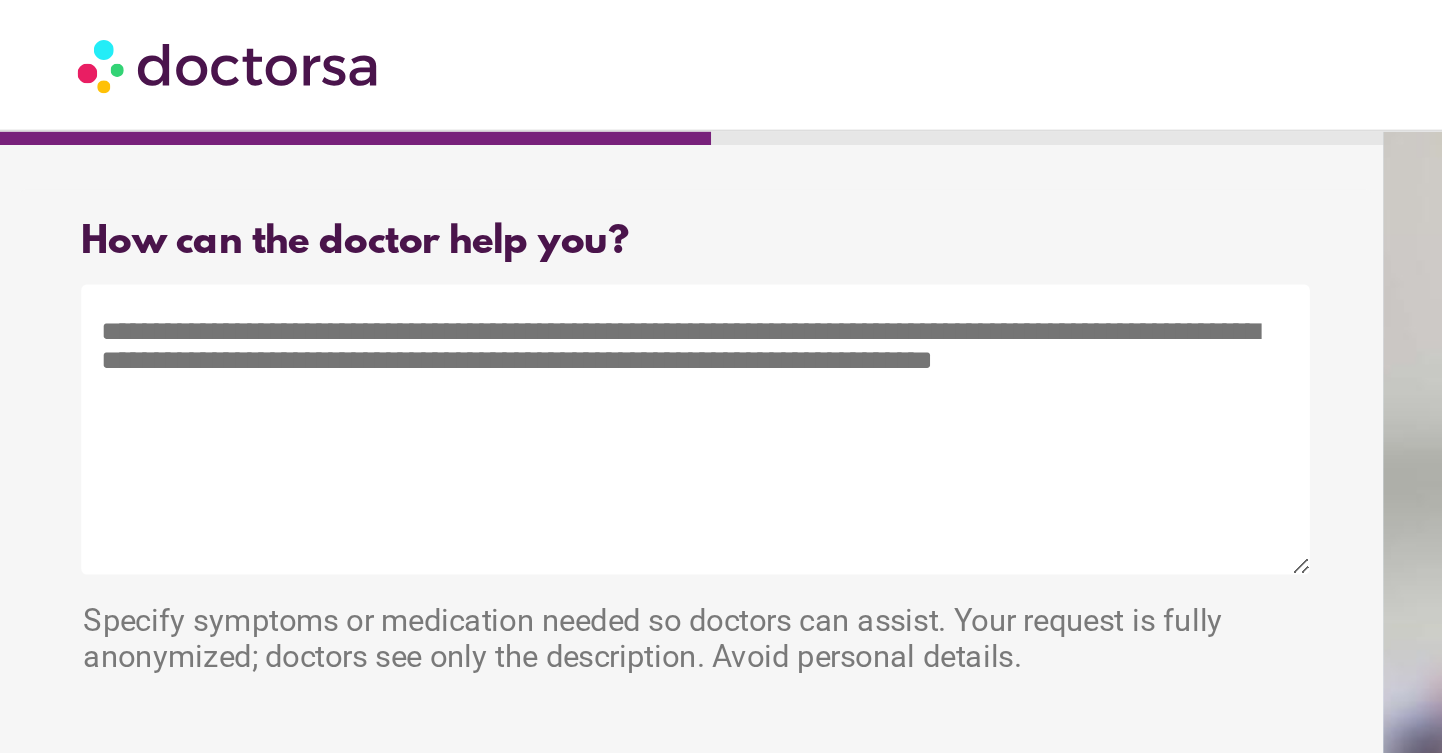 click at bounding box center (359, 222) 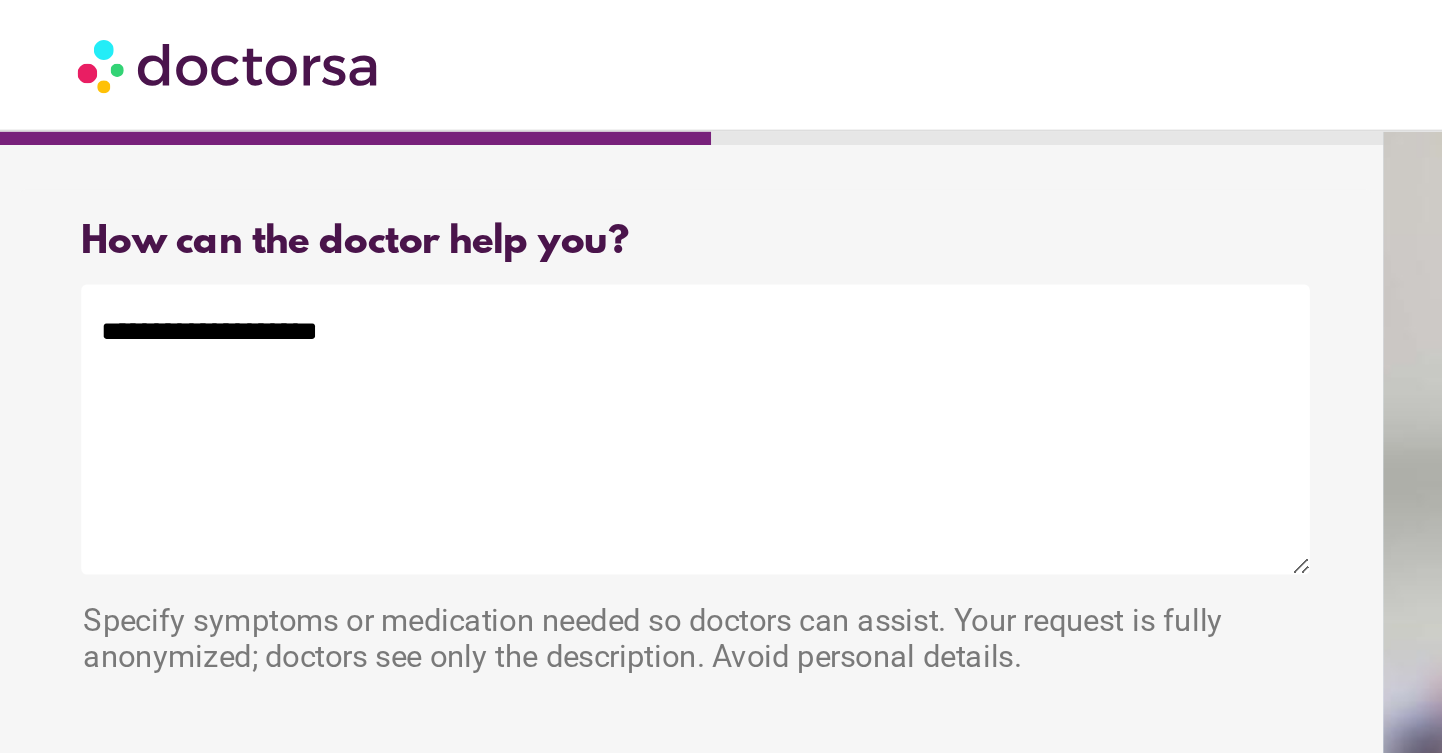 click on "**********" at bounding box center [359, 222] 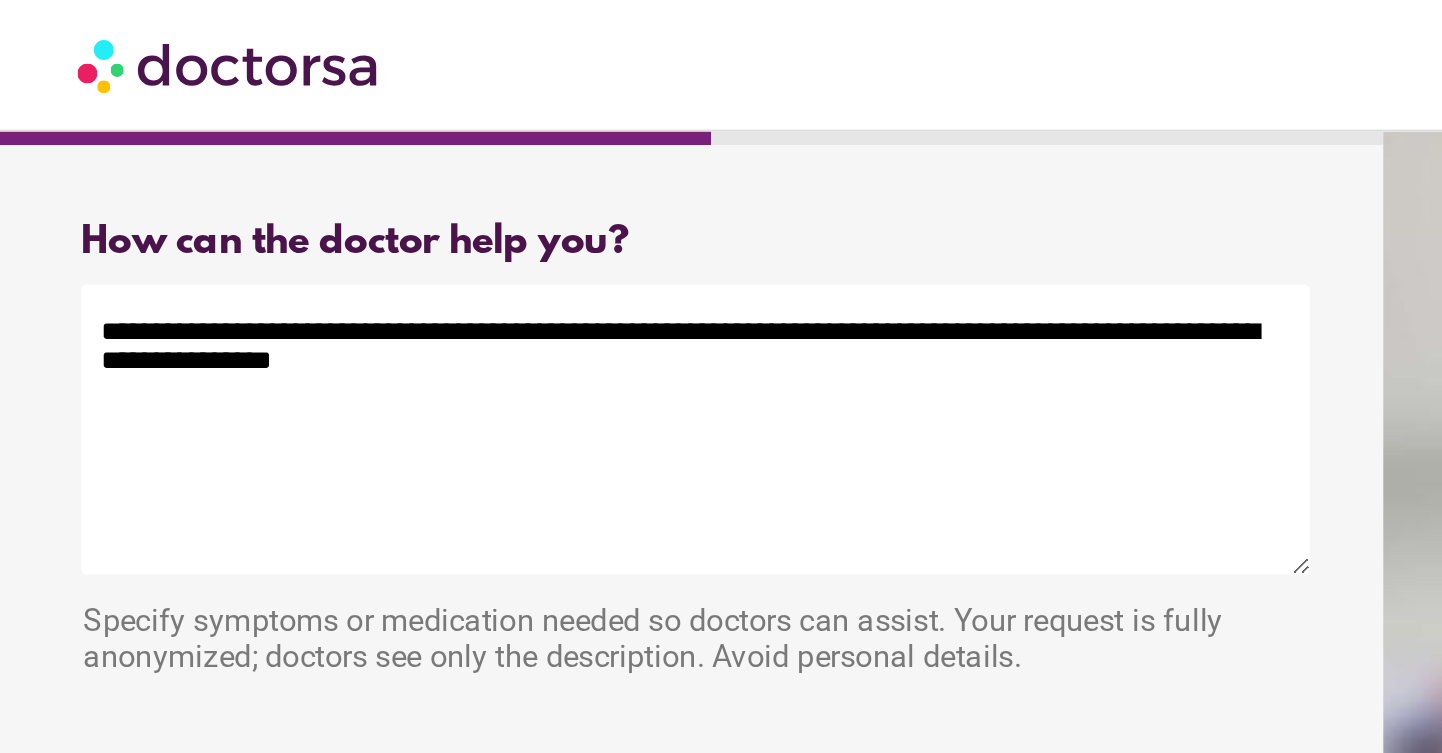 click on "**********" at bounding box center [359, 222] 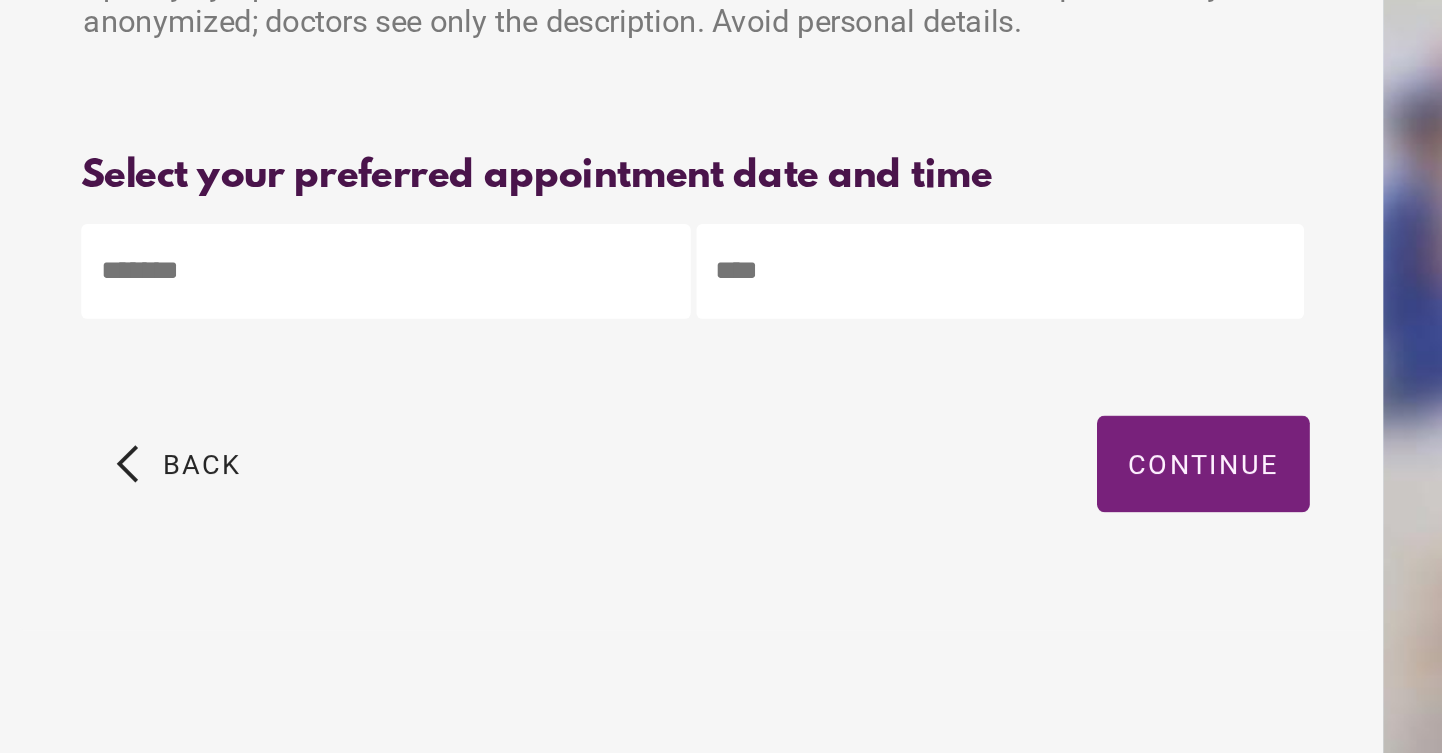 type on "**********" 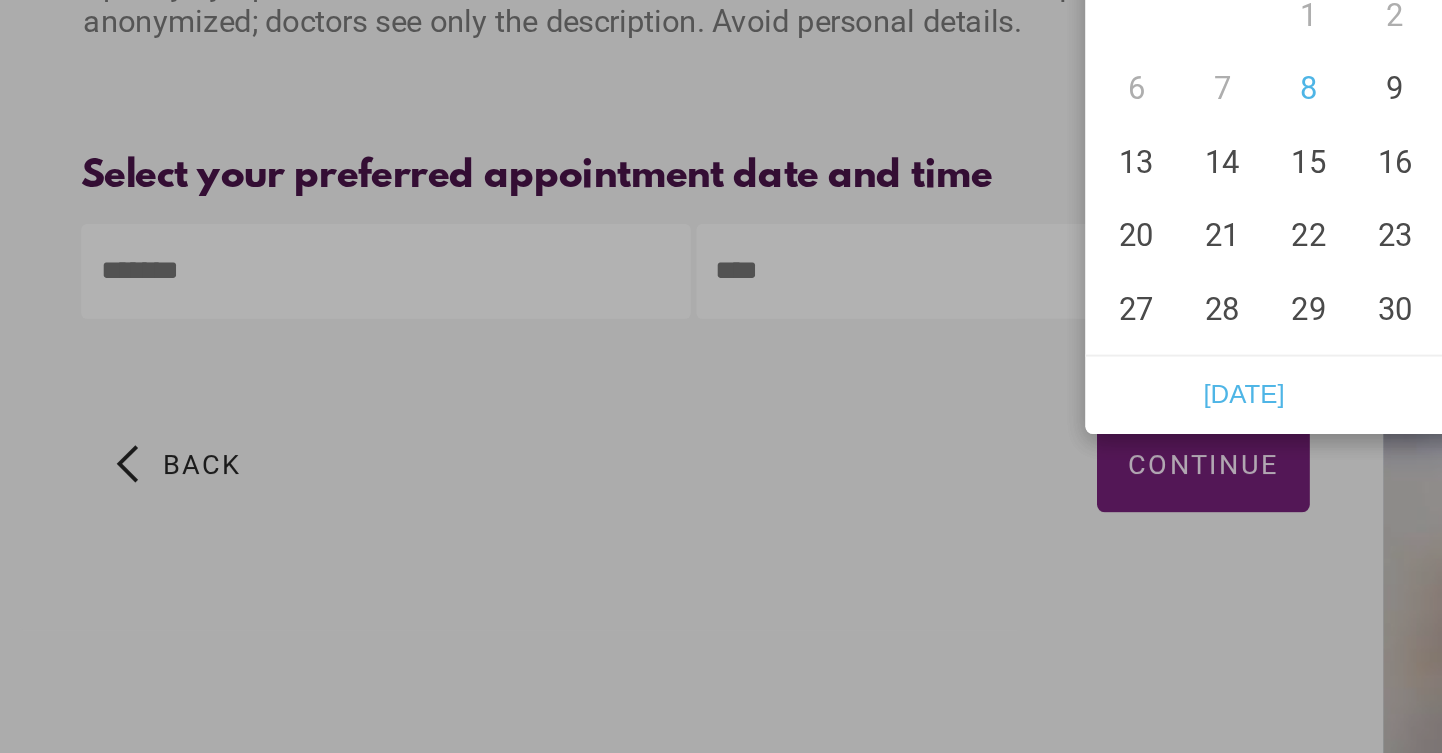 click on "**********" at bounding box center [721, 376] 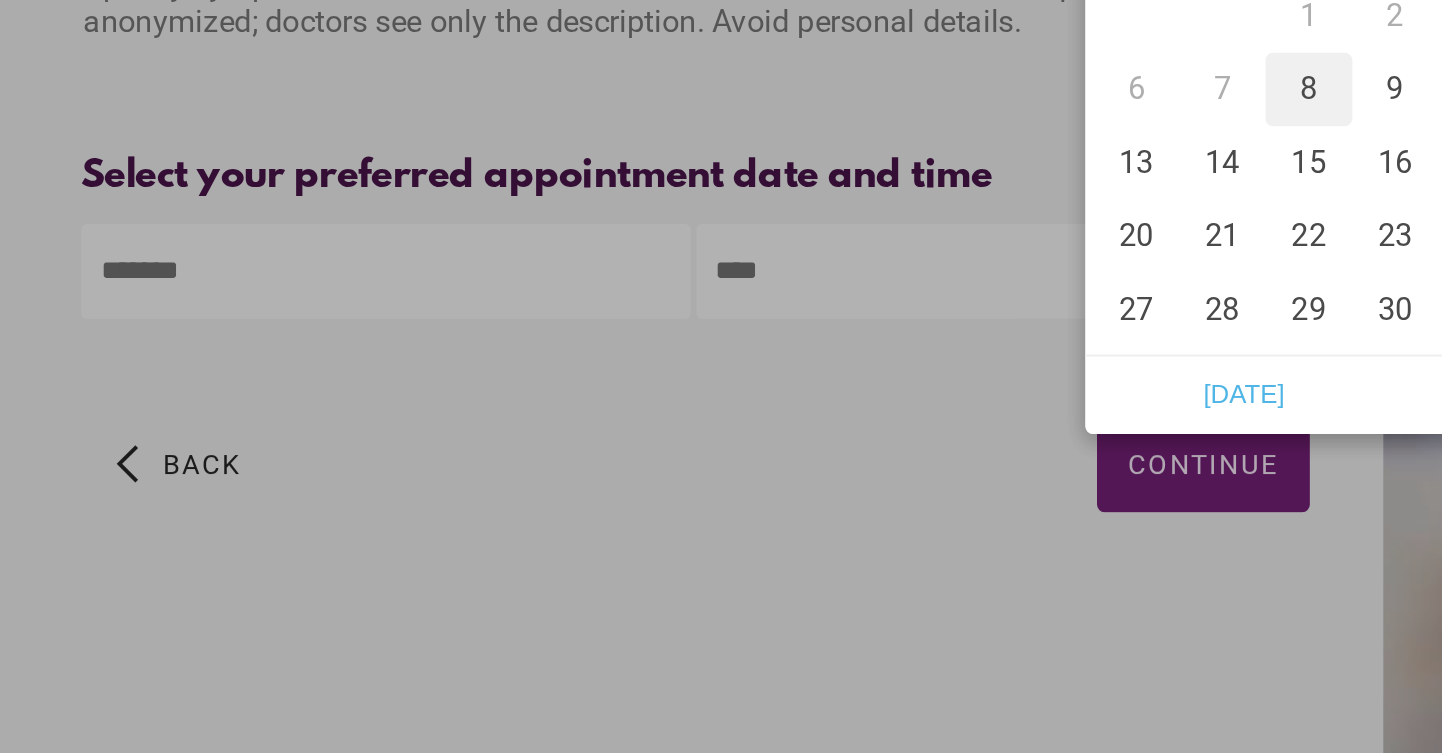 click on "8" at bounding box center (676, 374) 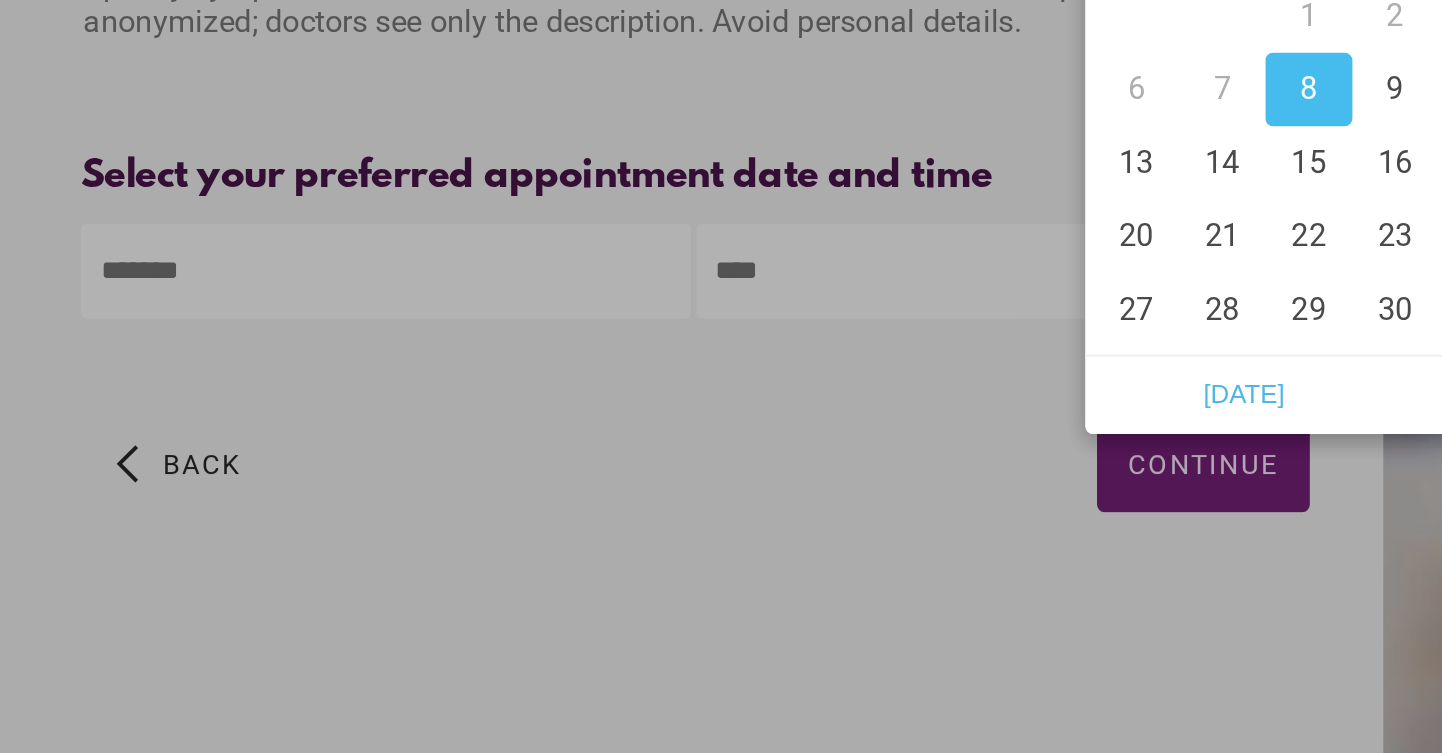 type on "******" 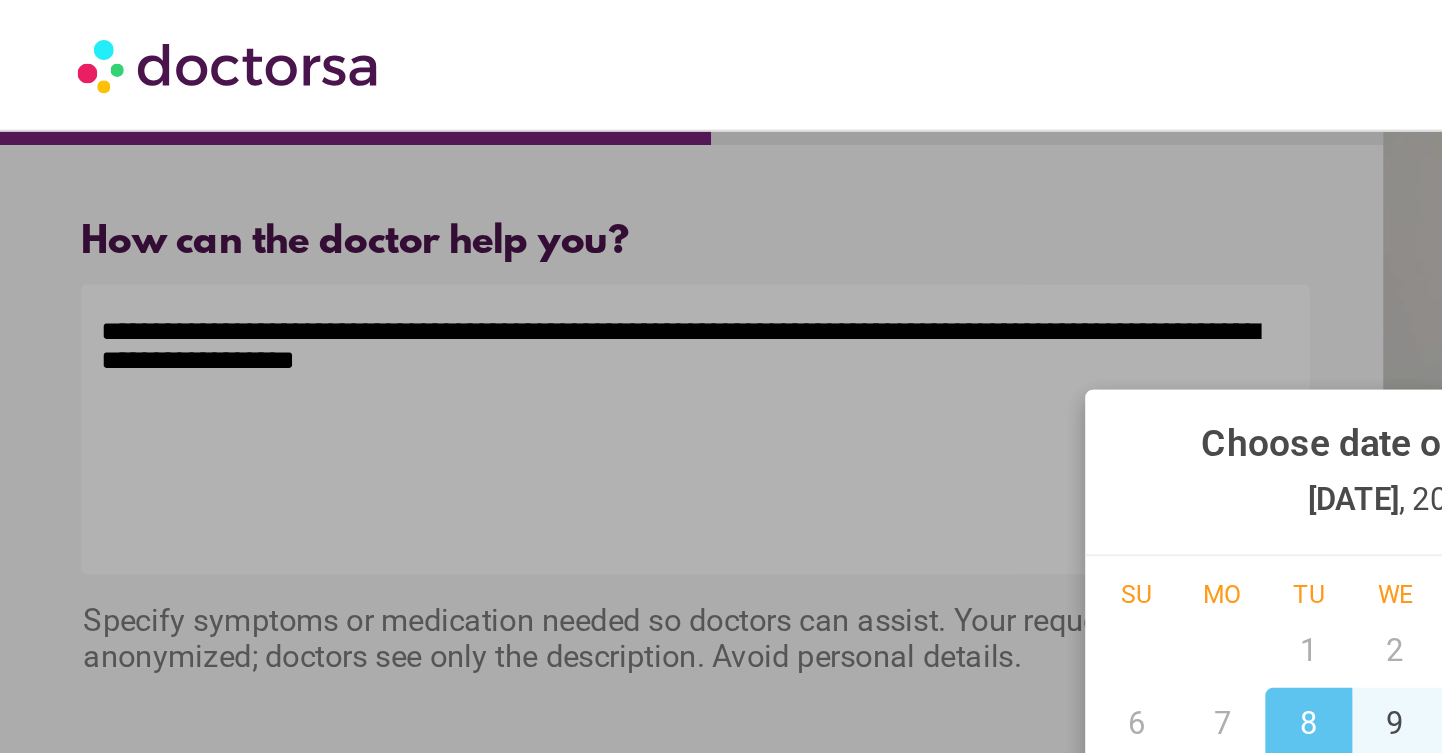 scroll, scrollTop: 0, scrollLeft: 0, axis: both 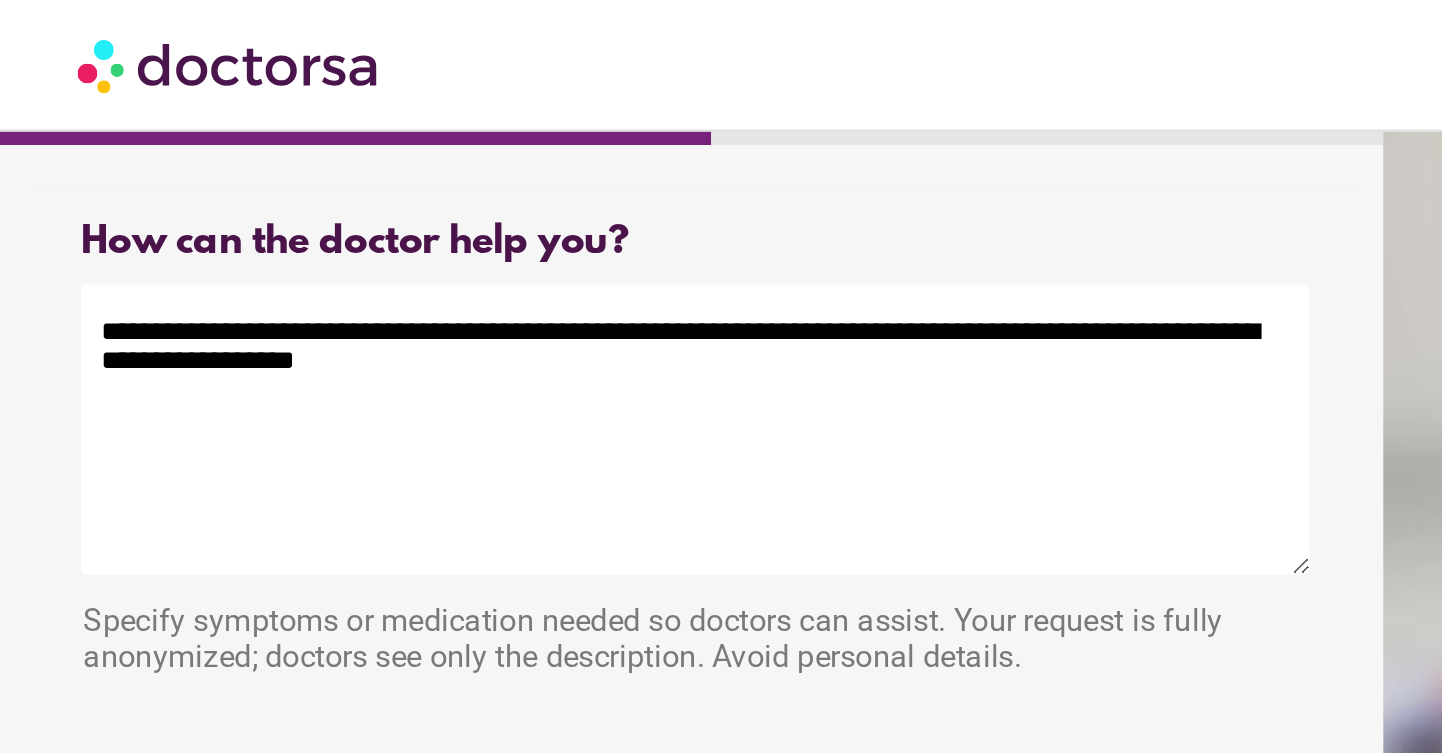 click on "**********" at bounding box center (359, 222) 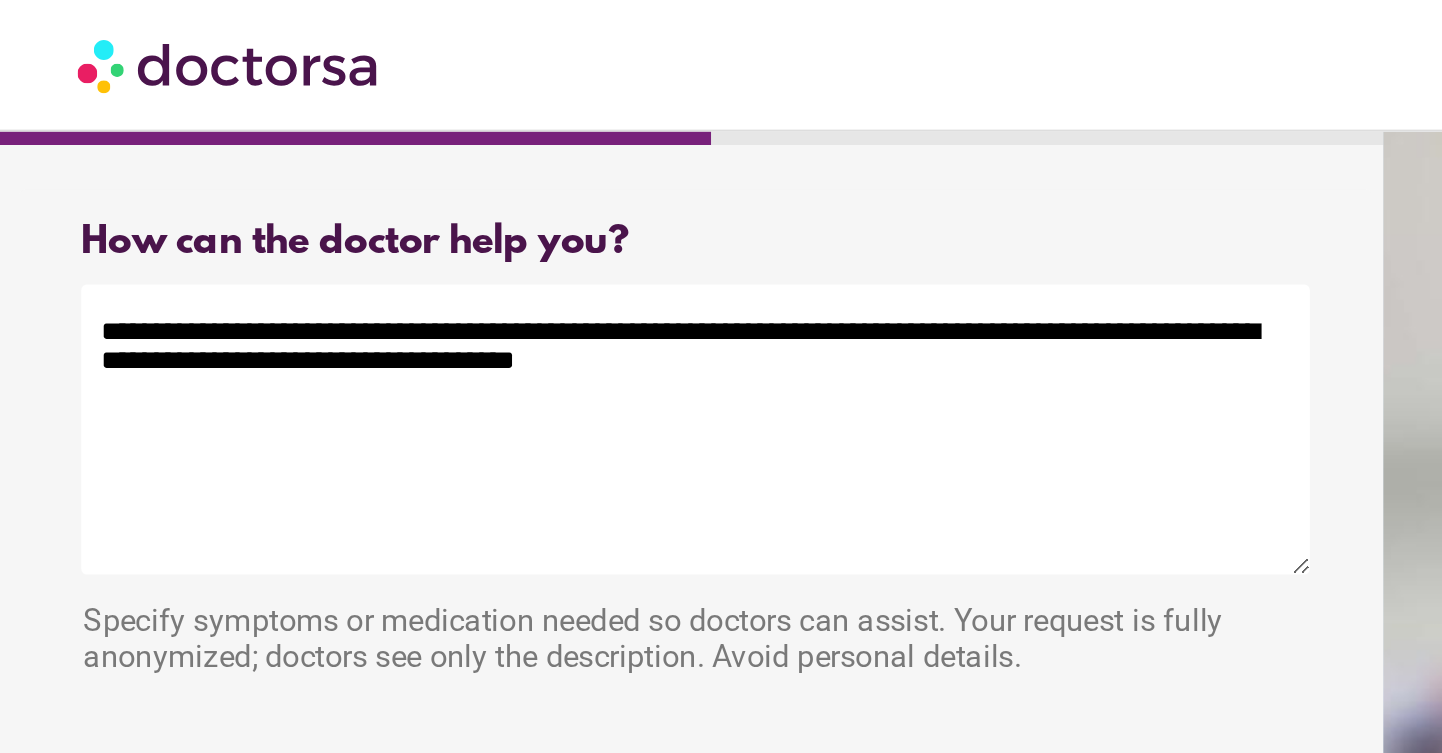 click on "**********" at bounding box center (359, 222) 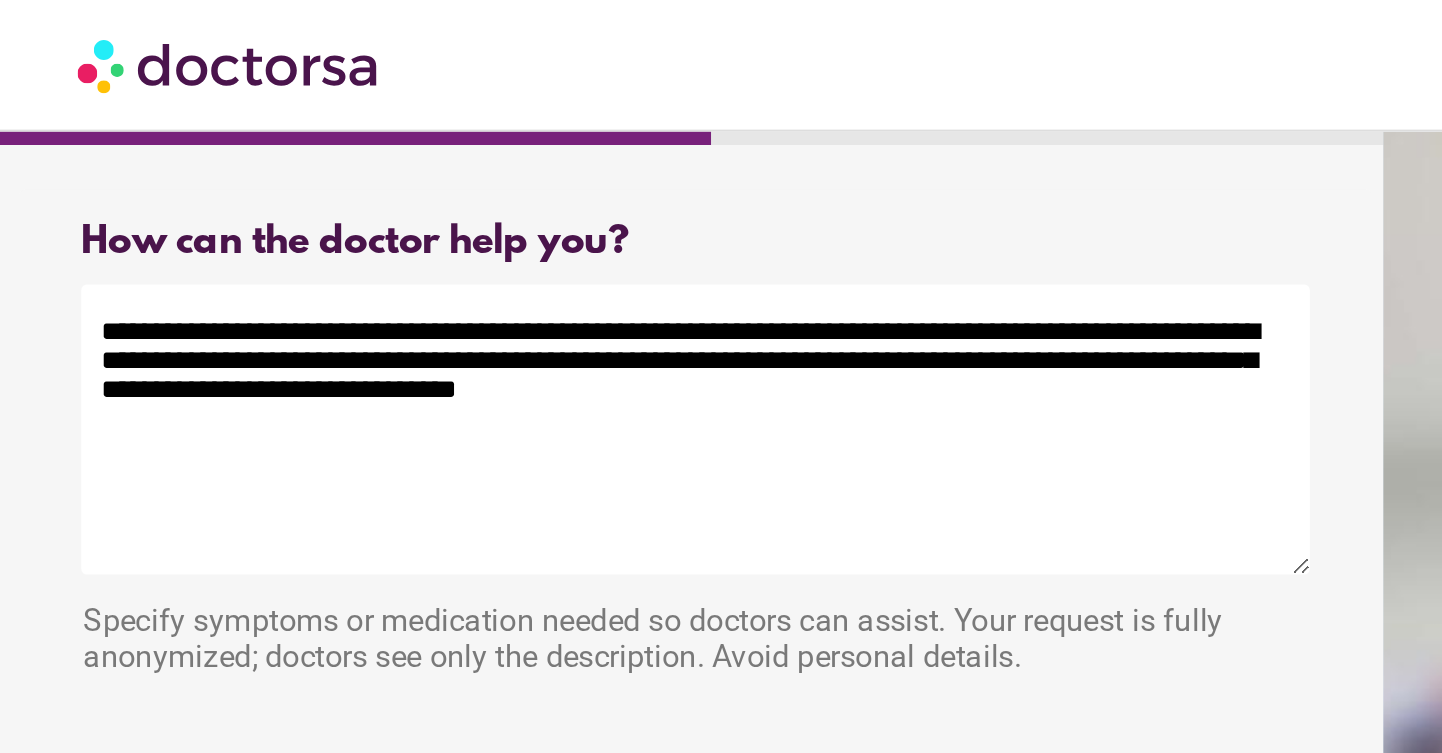 click on "**********" at bounding box center [359, 222] 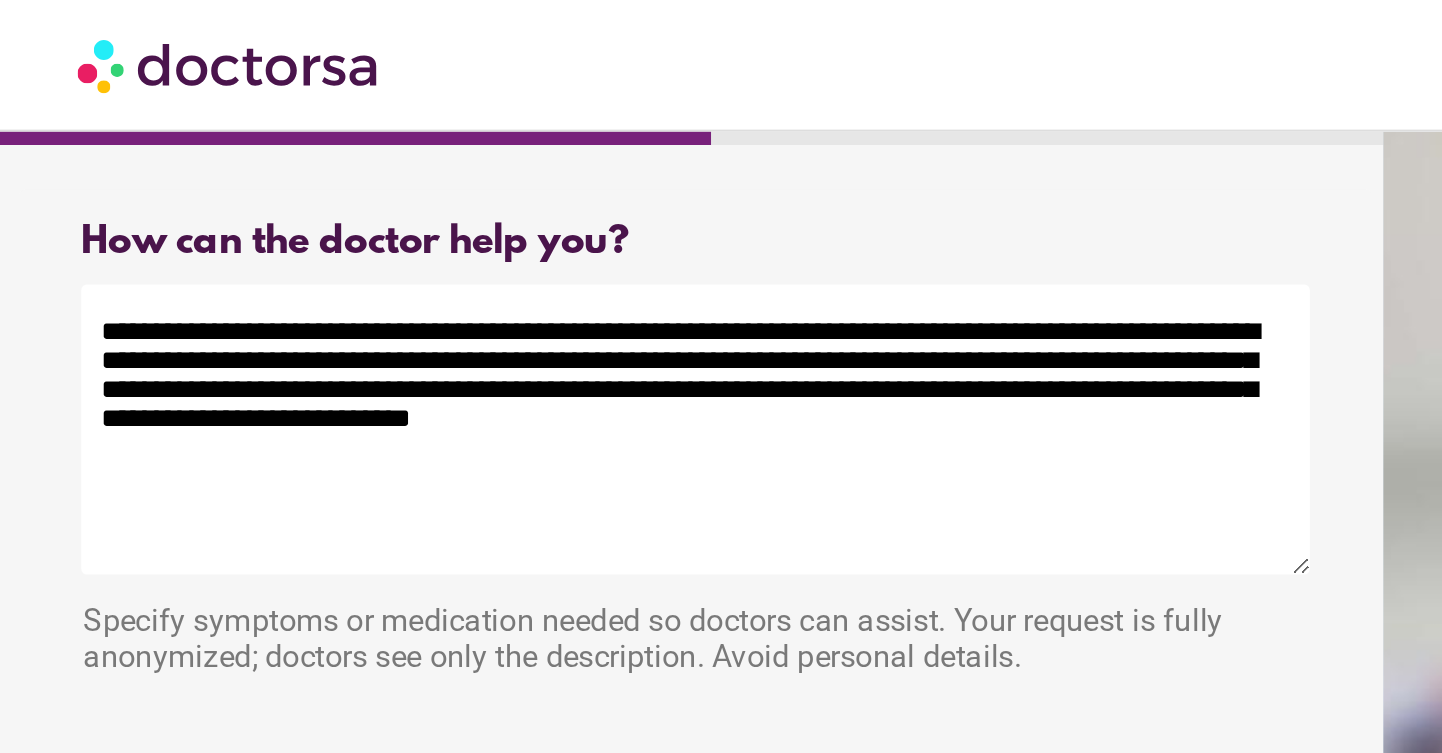 click on "**********" at bounding box center (359, 222) 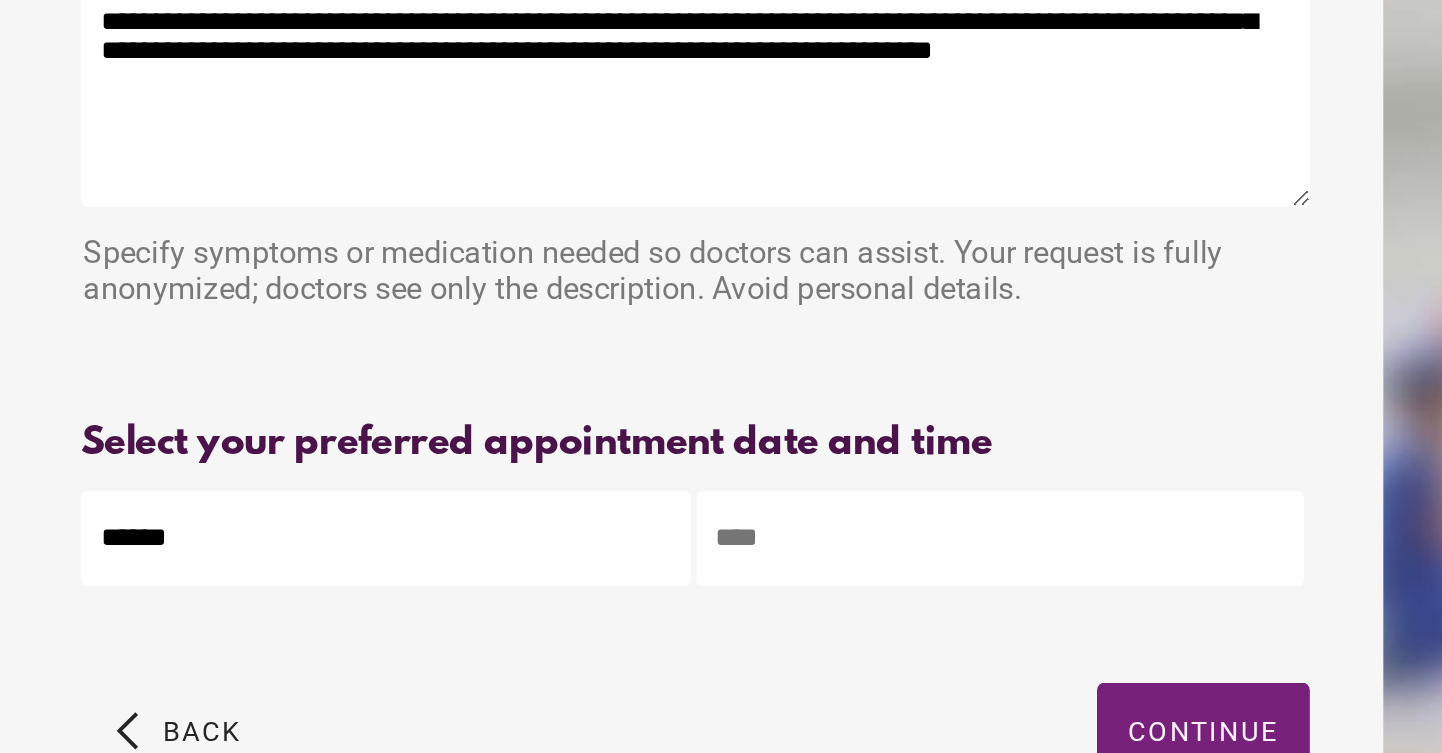type on "**********" 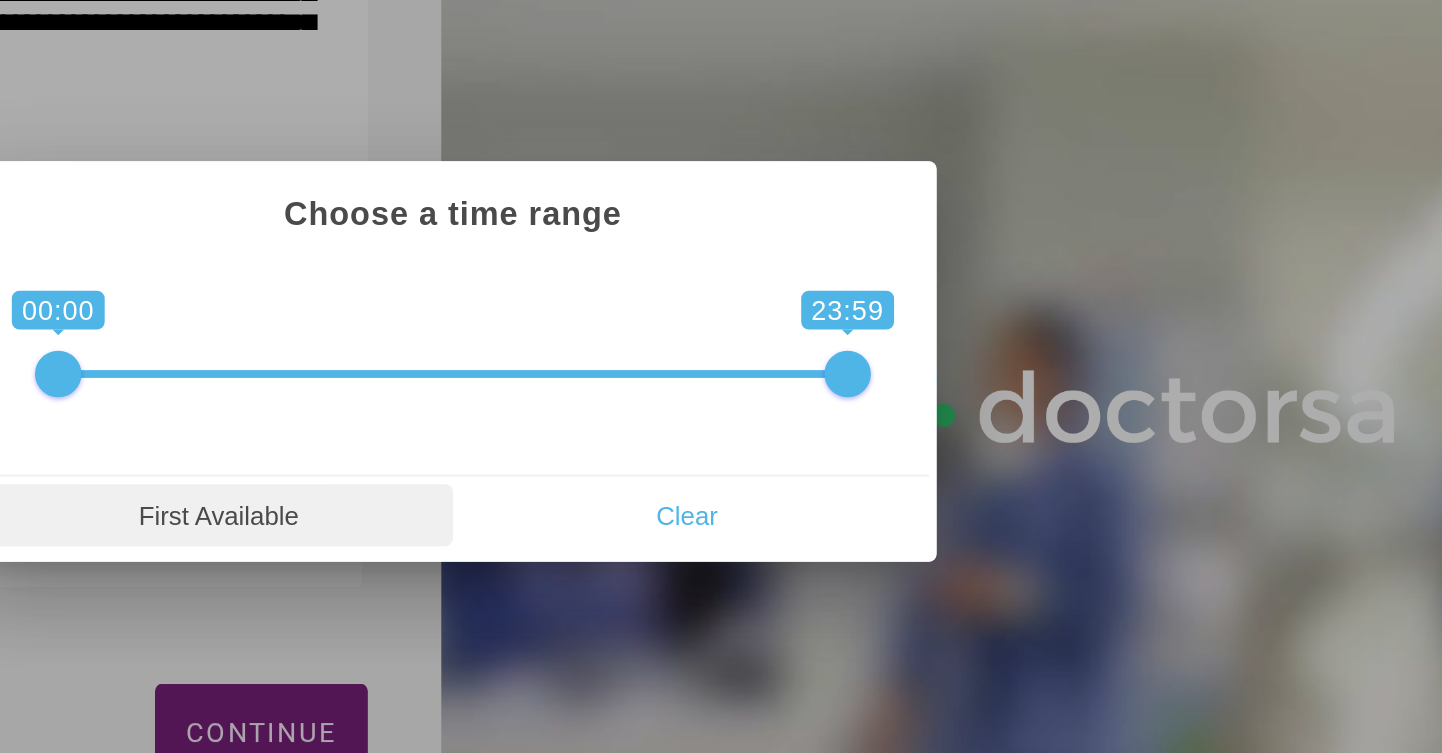 click on "First Available" at bounding box center (600, 456) 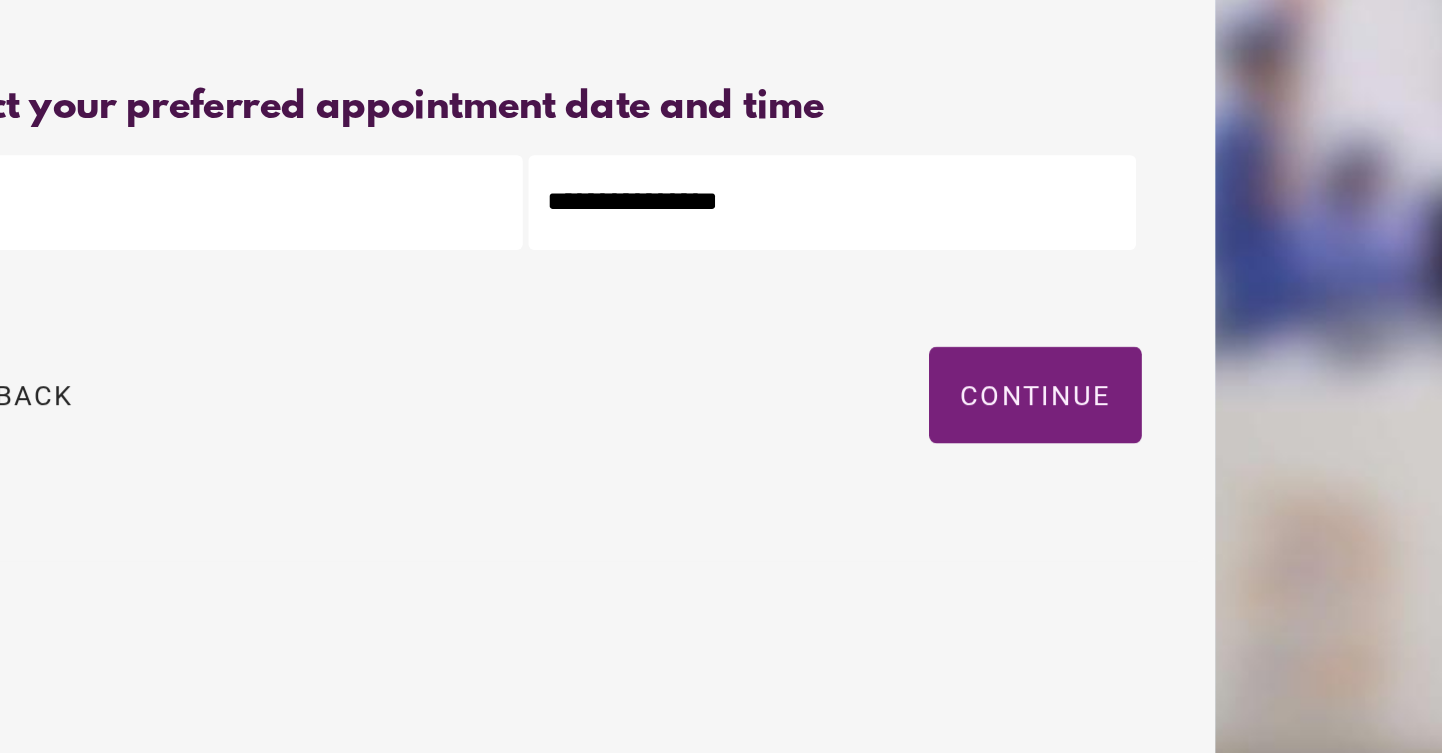 scroll, scrollTop: 7, scrollLeft: 0, axis: vertical 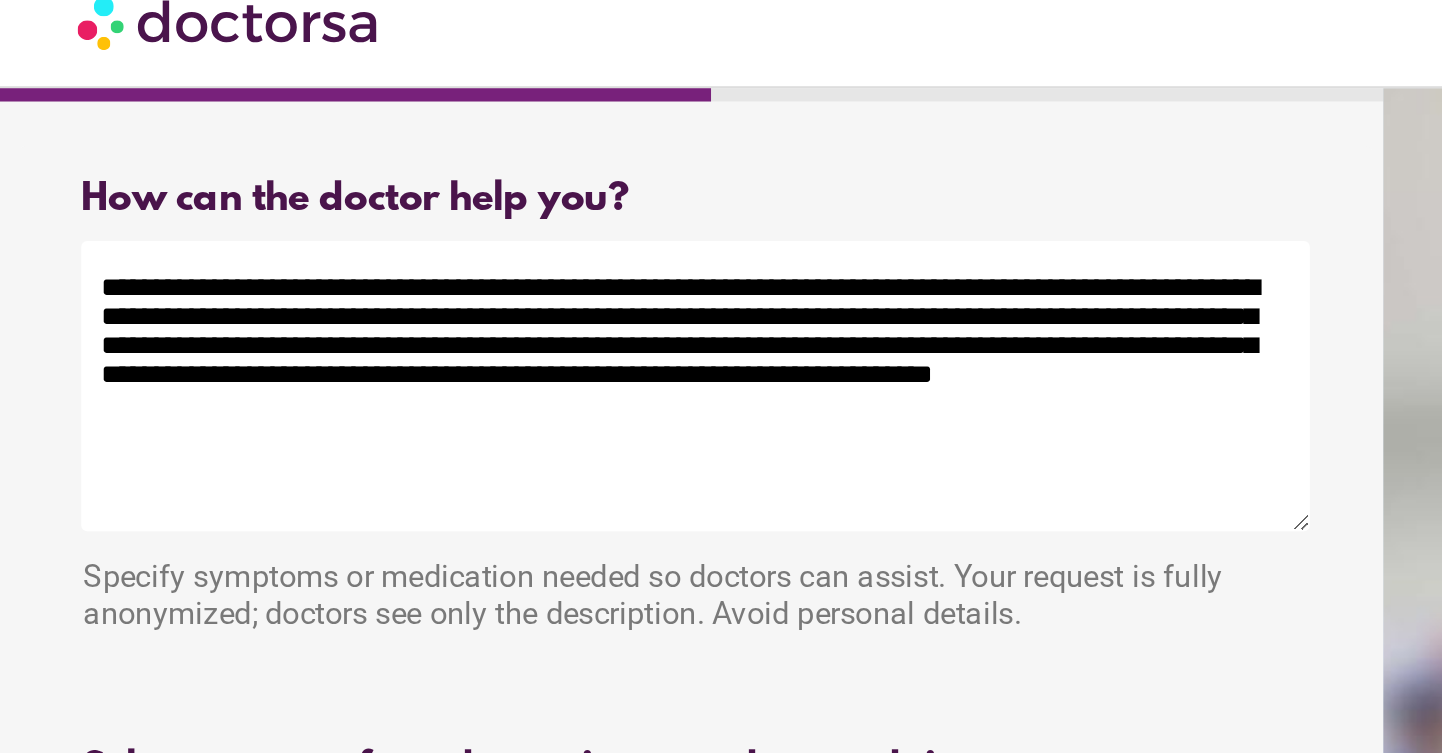 click on "**********" at bounding box center [359, 222] 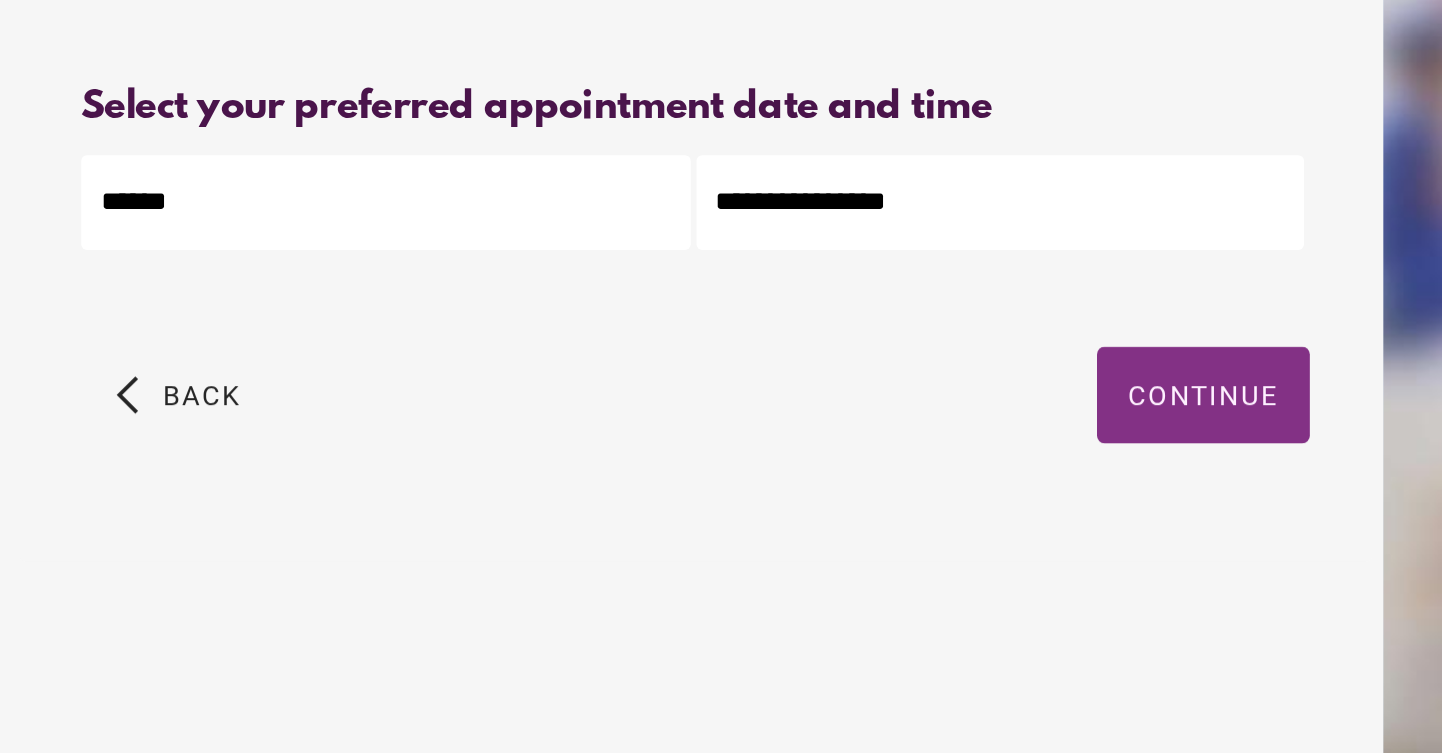 scroll, scrollTop: 7, scrollLeft: 0, axis: vertical 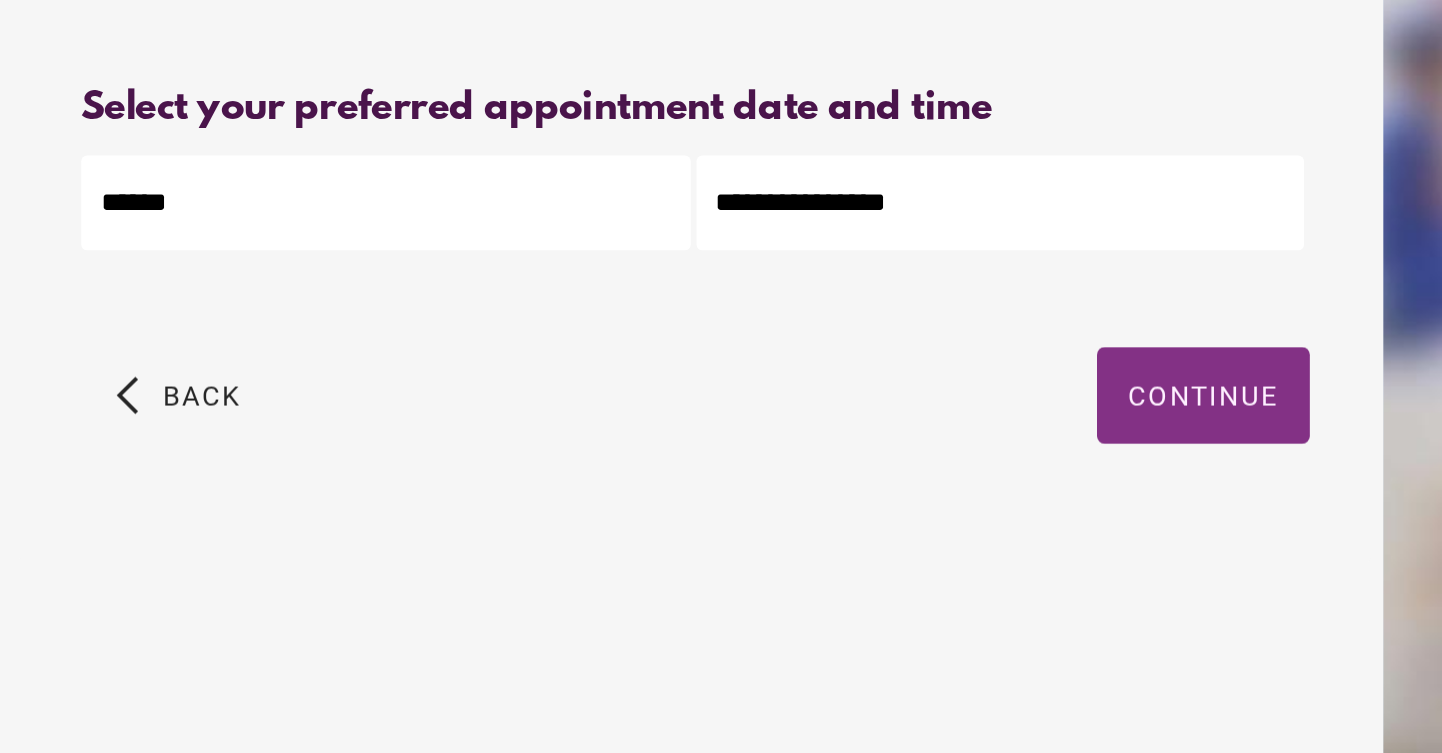 type on "**********" 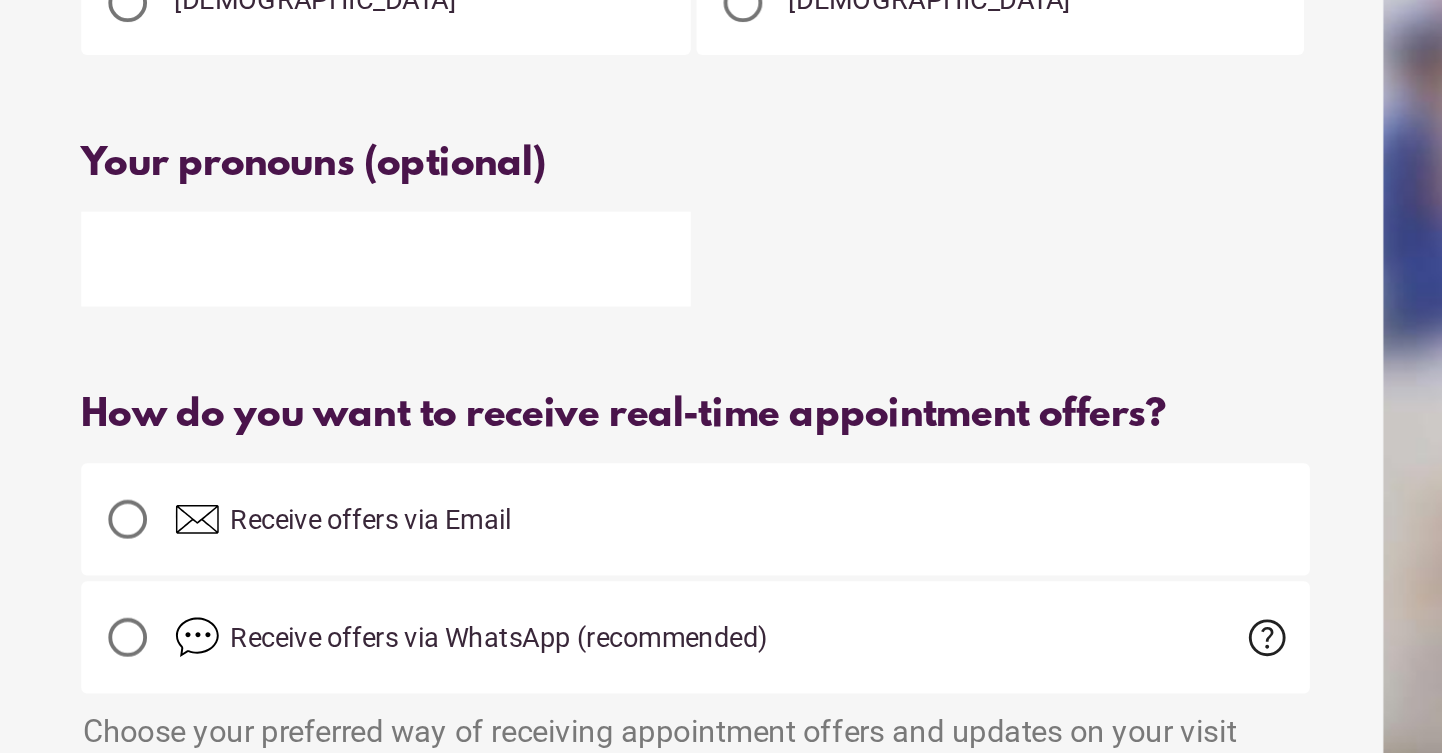 scroll, scrollTop: 0, scrollLeft: 0, axis: both 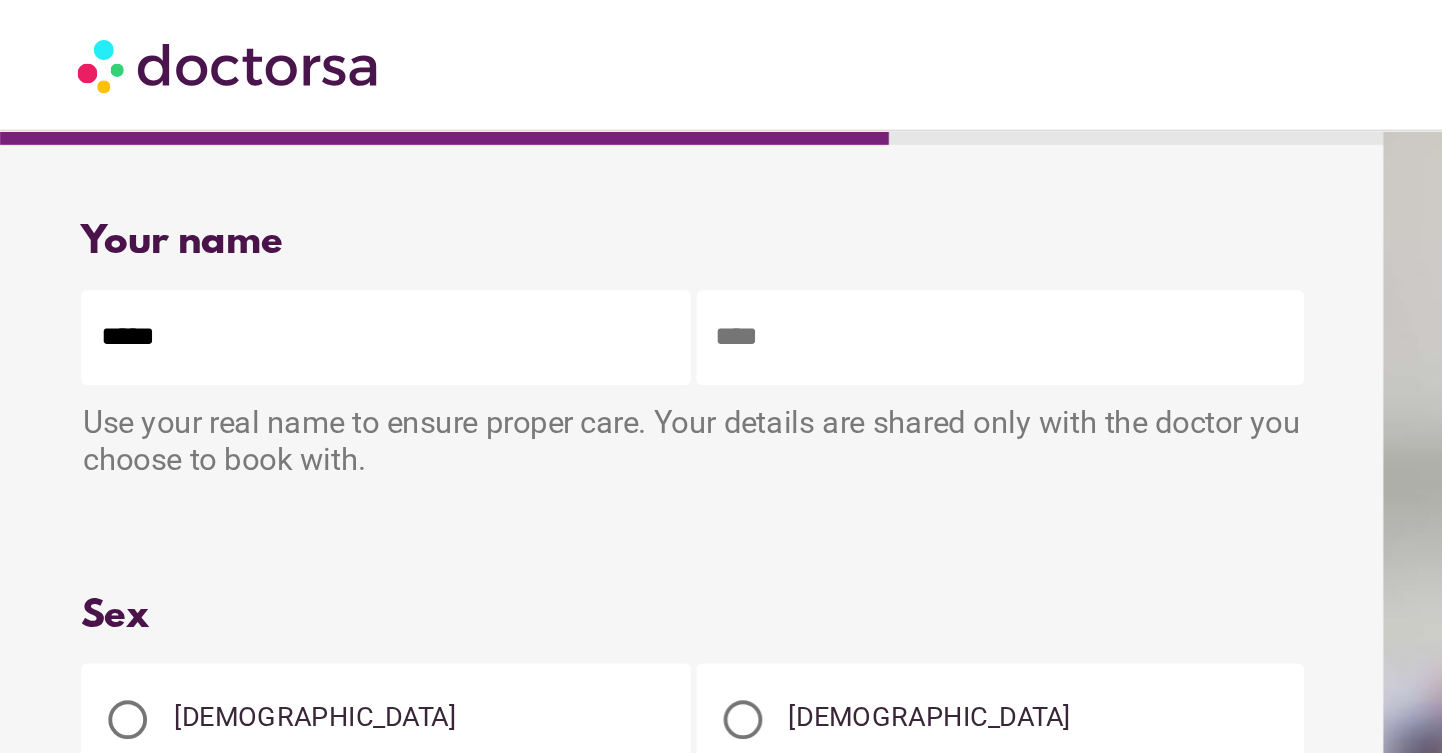 type on "*****" 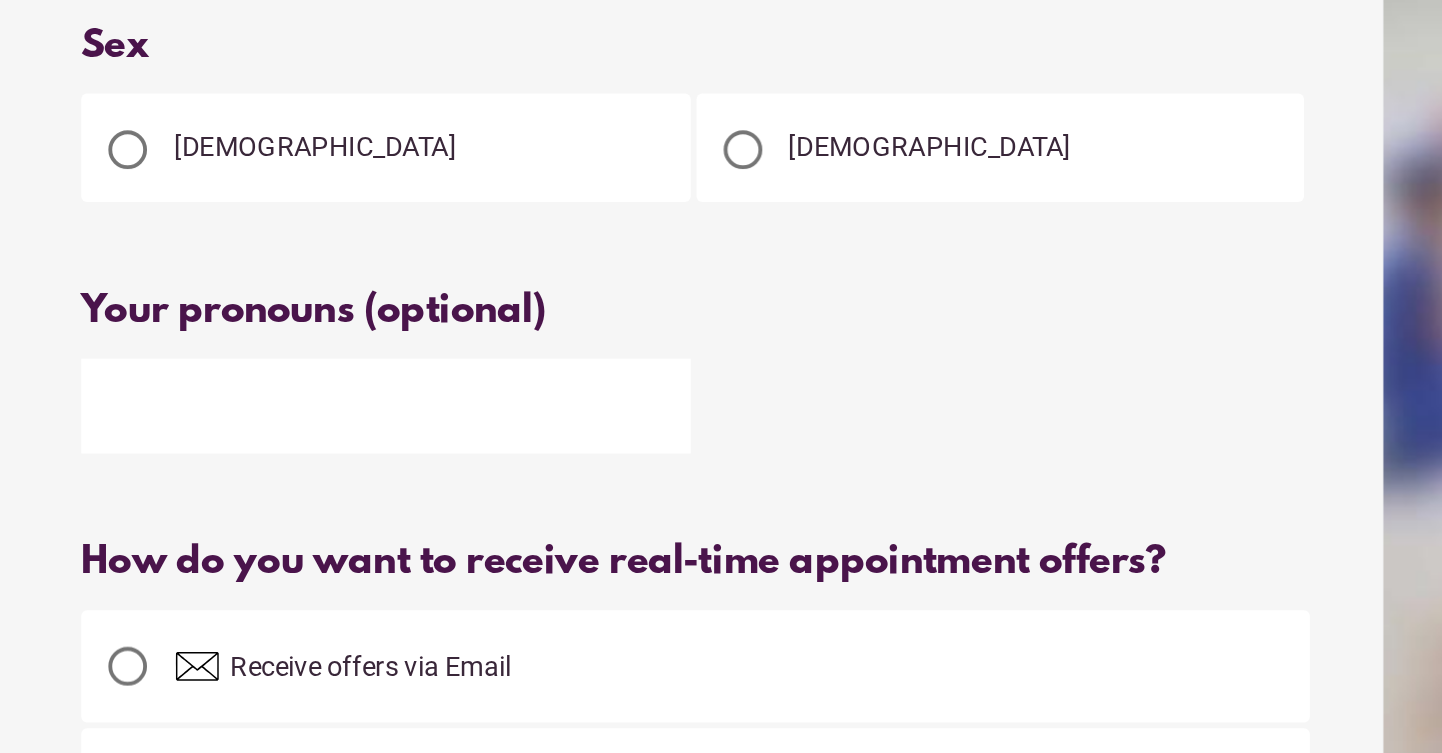 type on "**********" 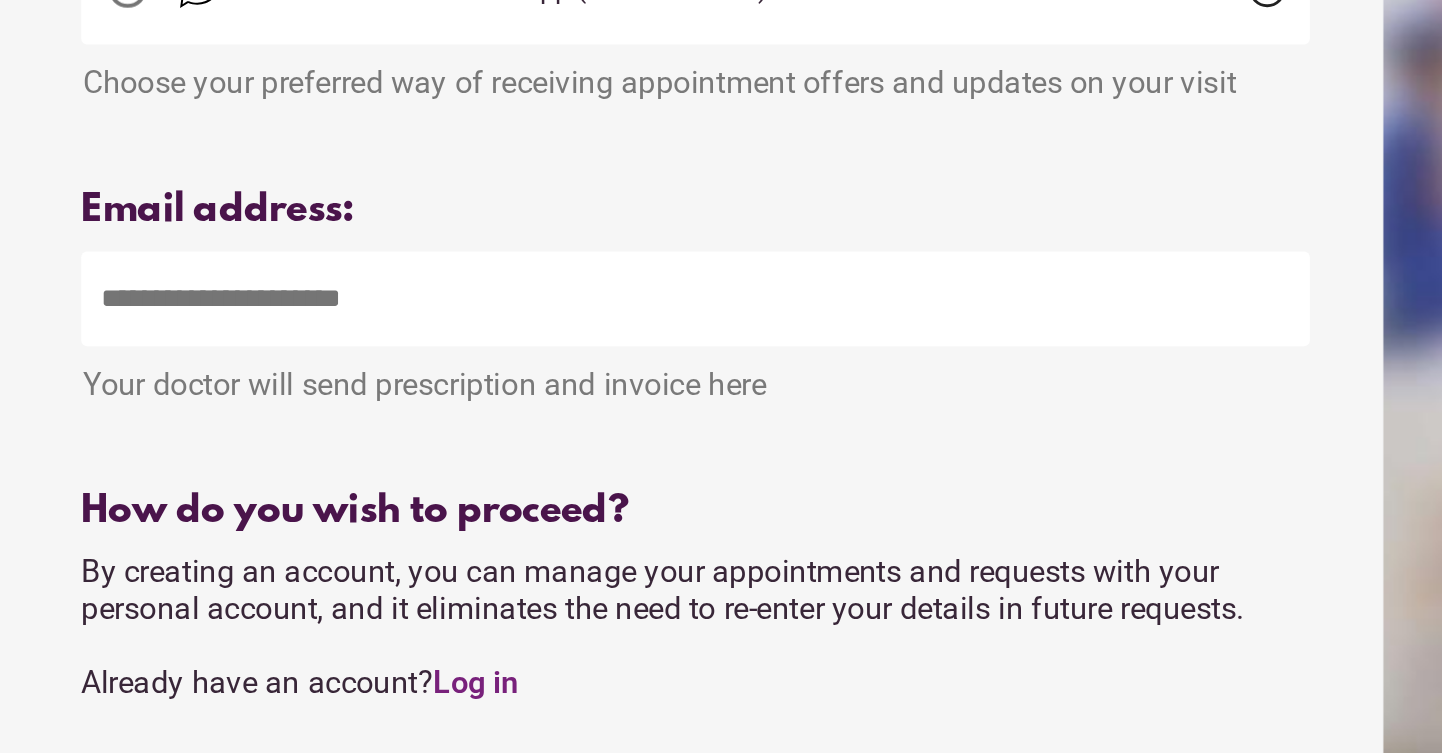 scroll, scrollTop: 343, scrollLeft: 0, axis: vertical 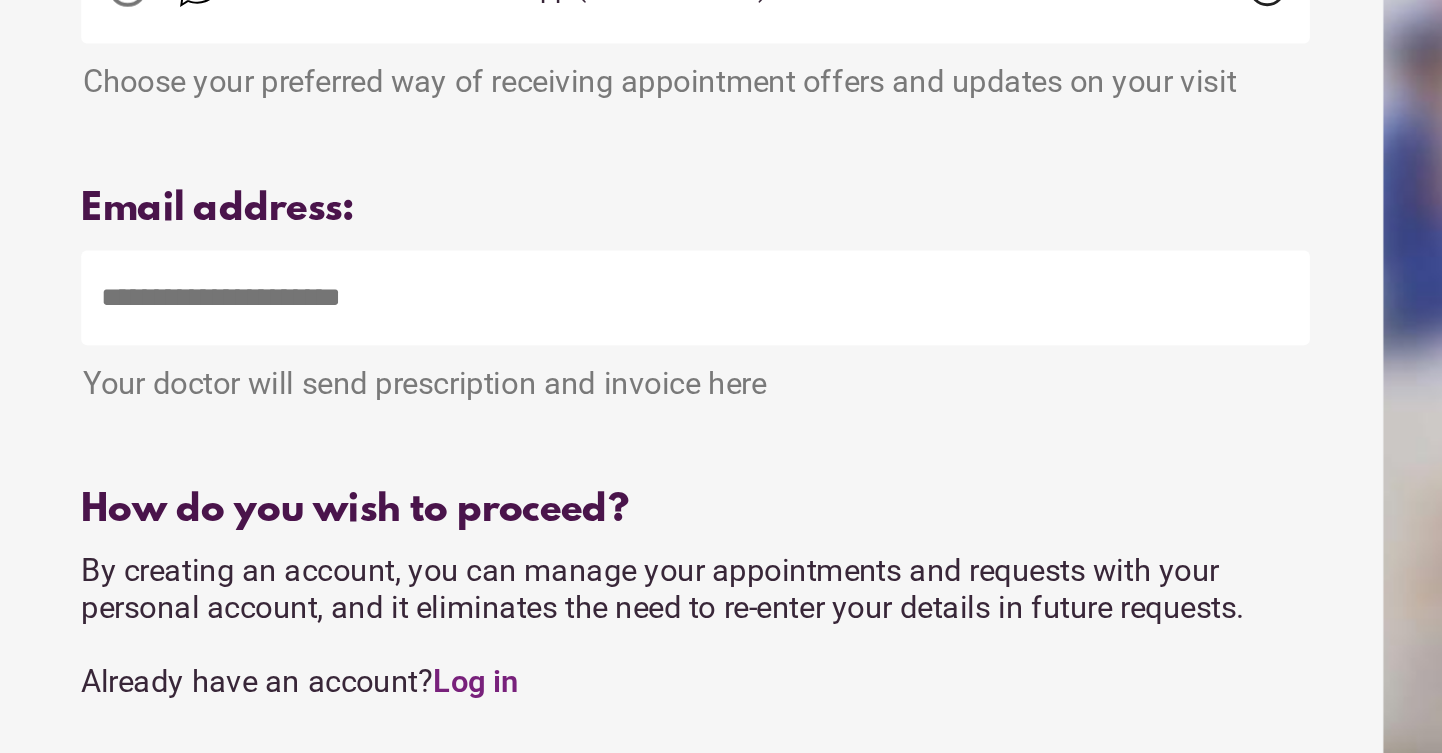 type on "**********" 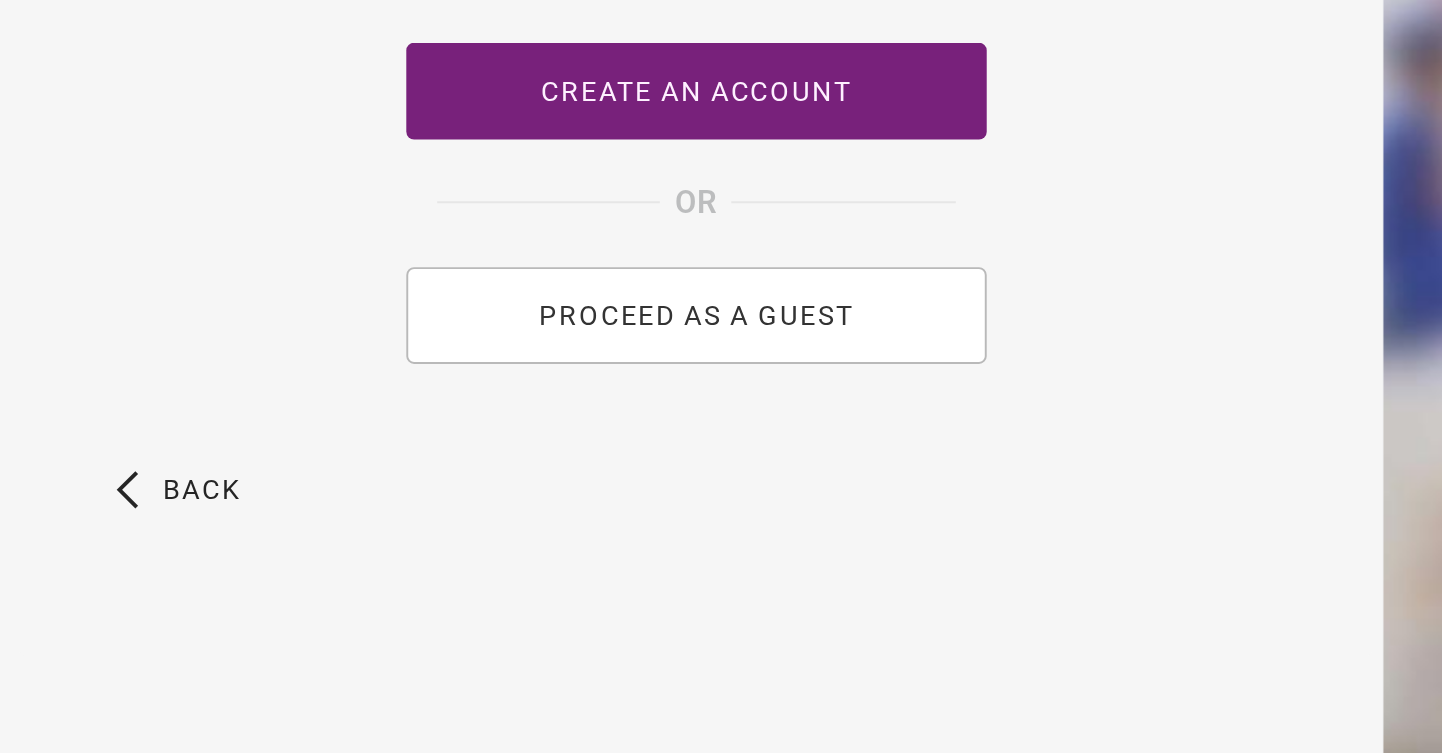 scroll, scrollTop: 727, scrollLeft: 0, axis: vertical 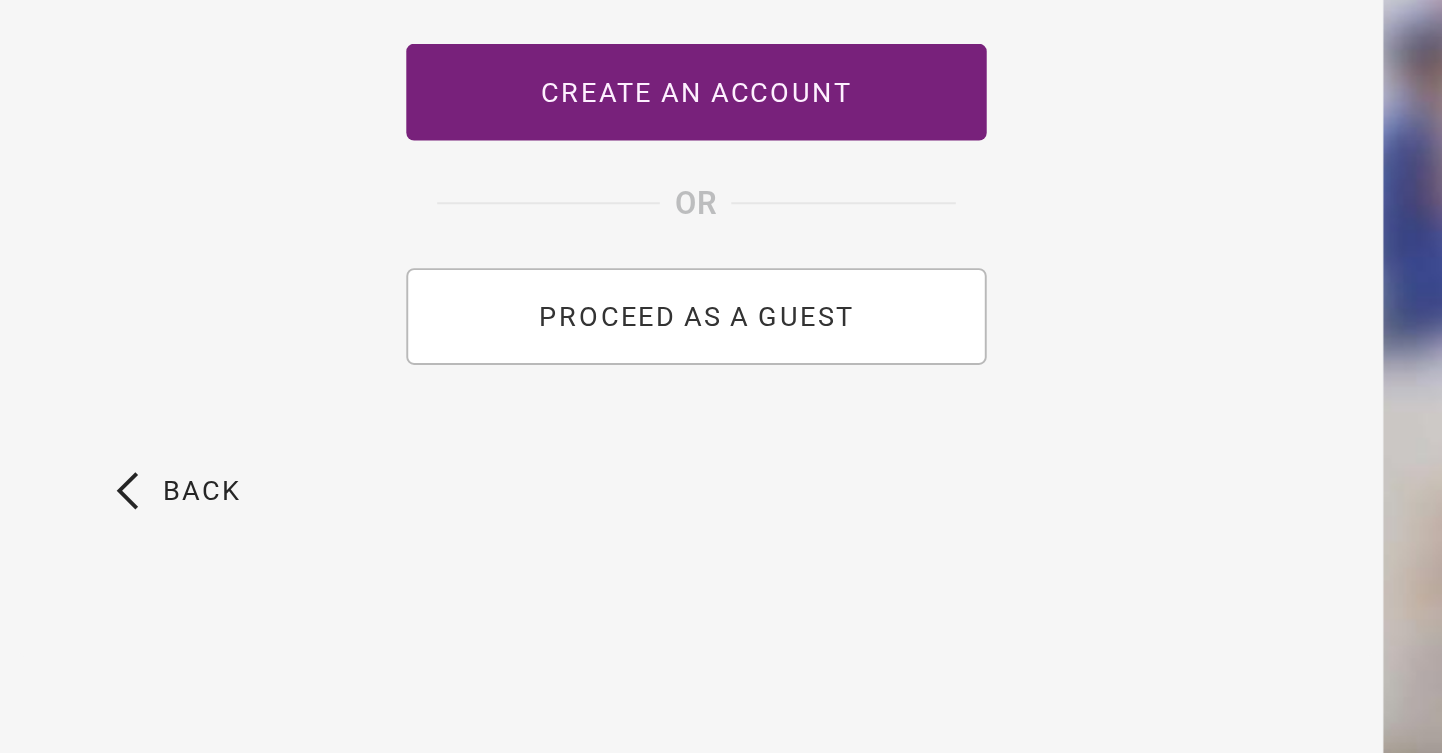 click on "PROCEED AS A GUEST" at bounding box center [360, 527] 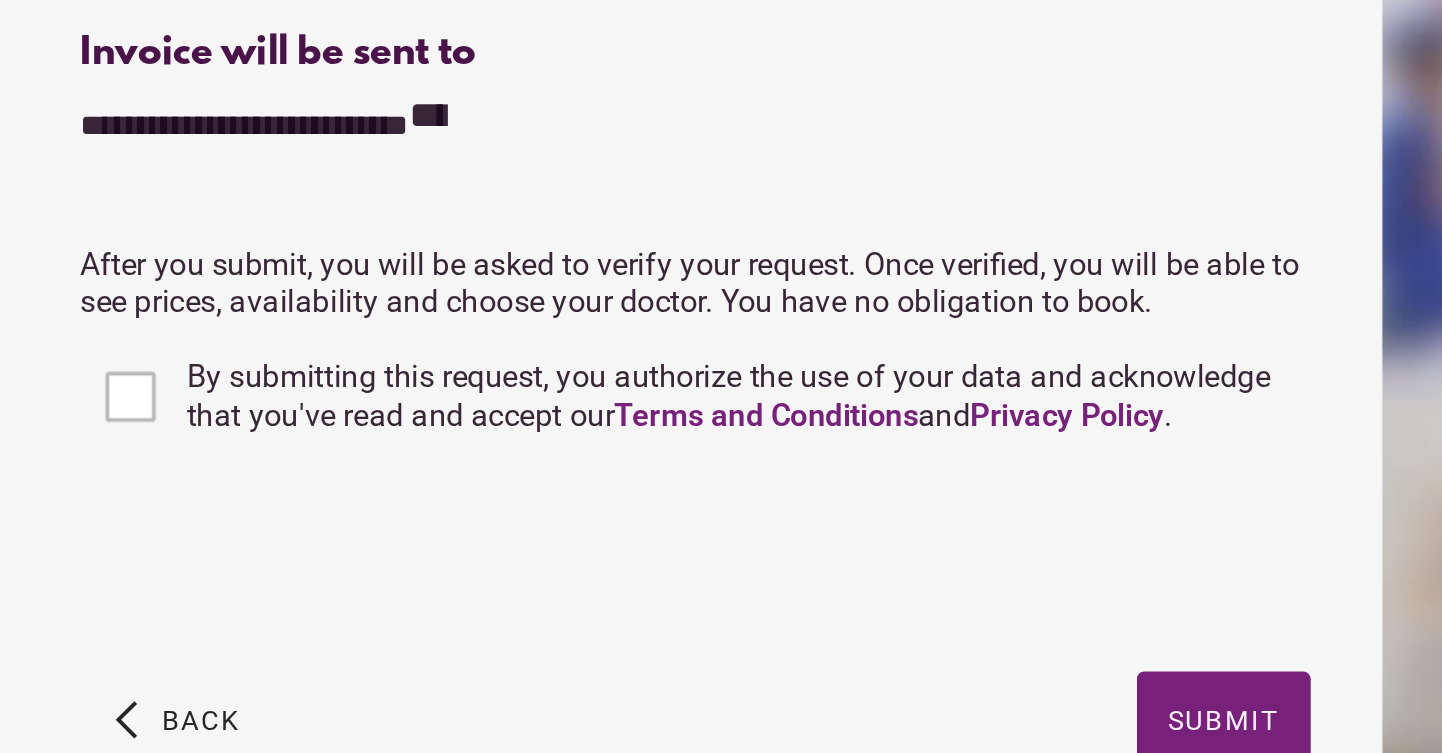 scroll, scrollTop: 663, scrollLeft: 0, axis: vertical 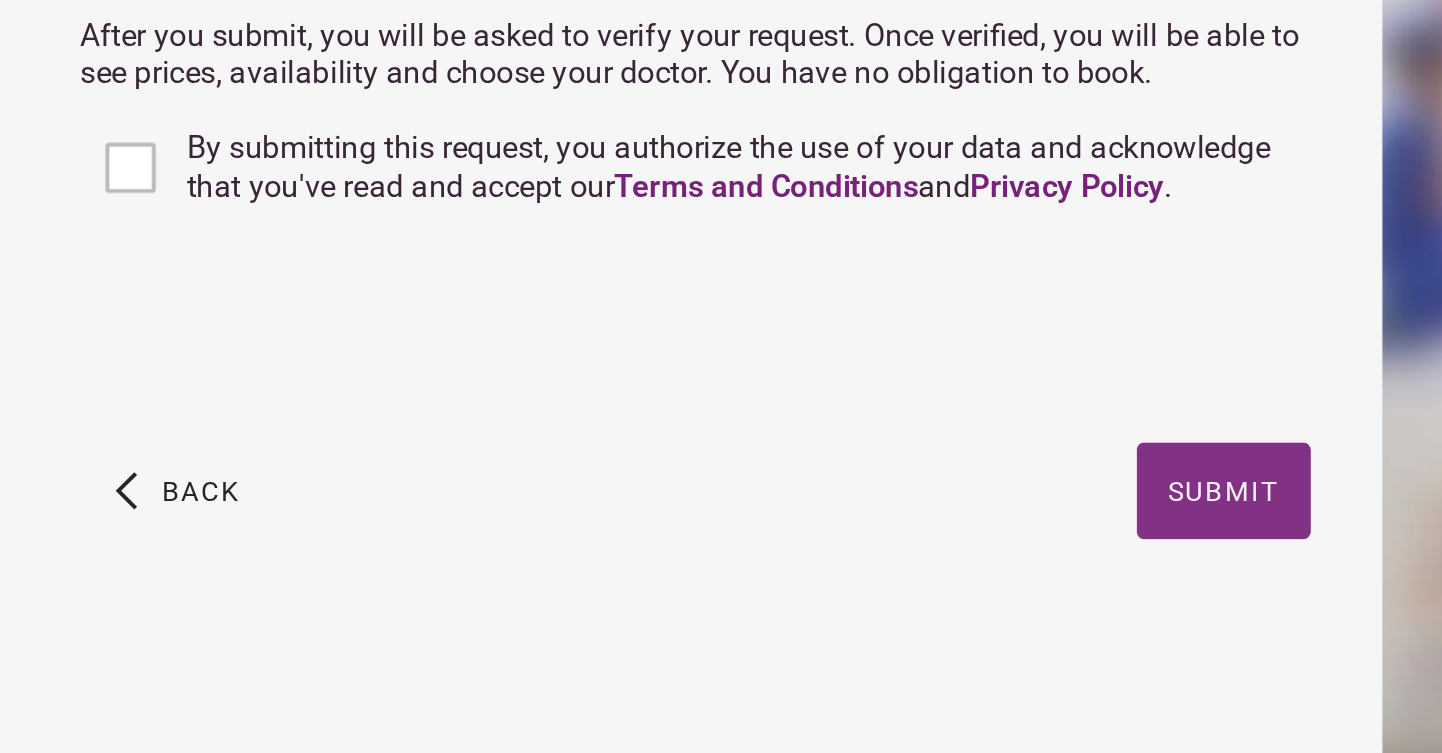 click on "Submit" at bounding box center [633, 617] 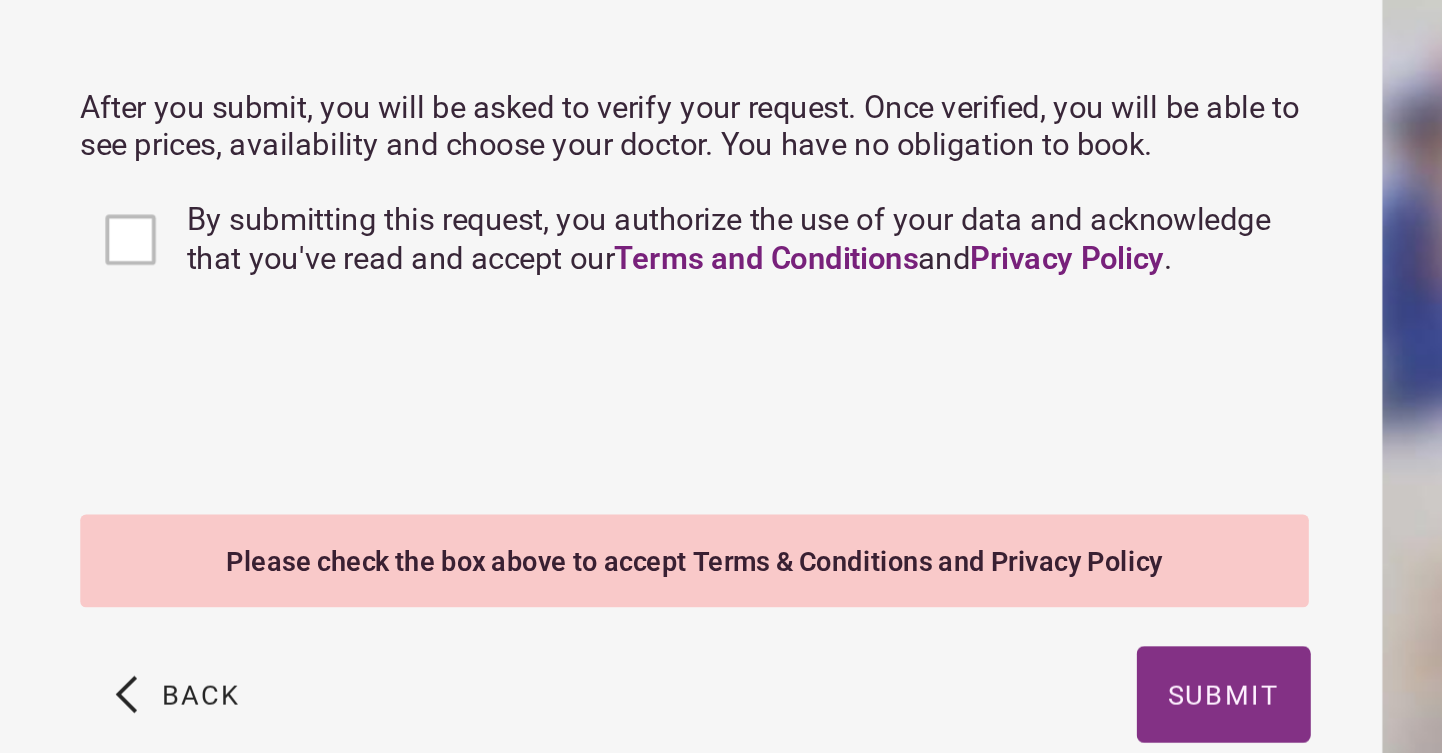 click on "Submit" at bounding box center (633, 685) 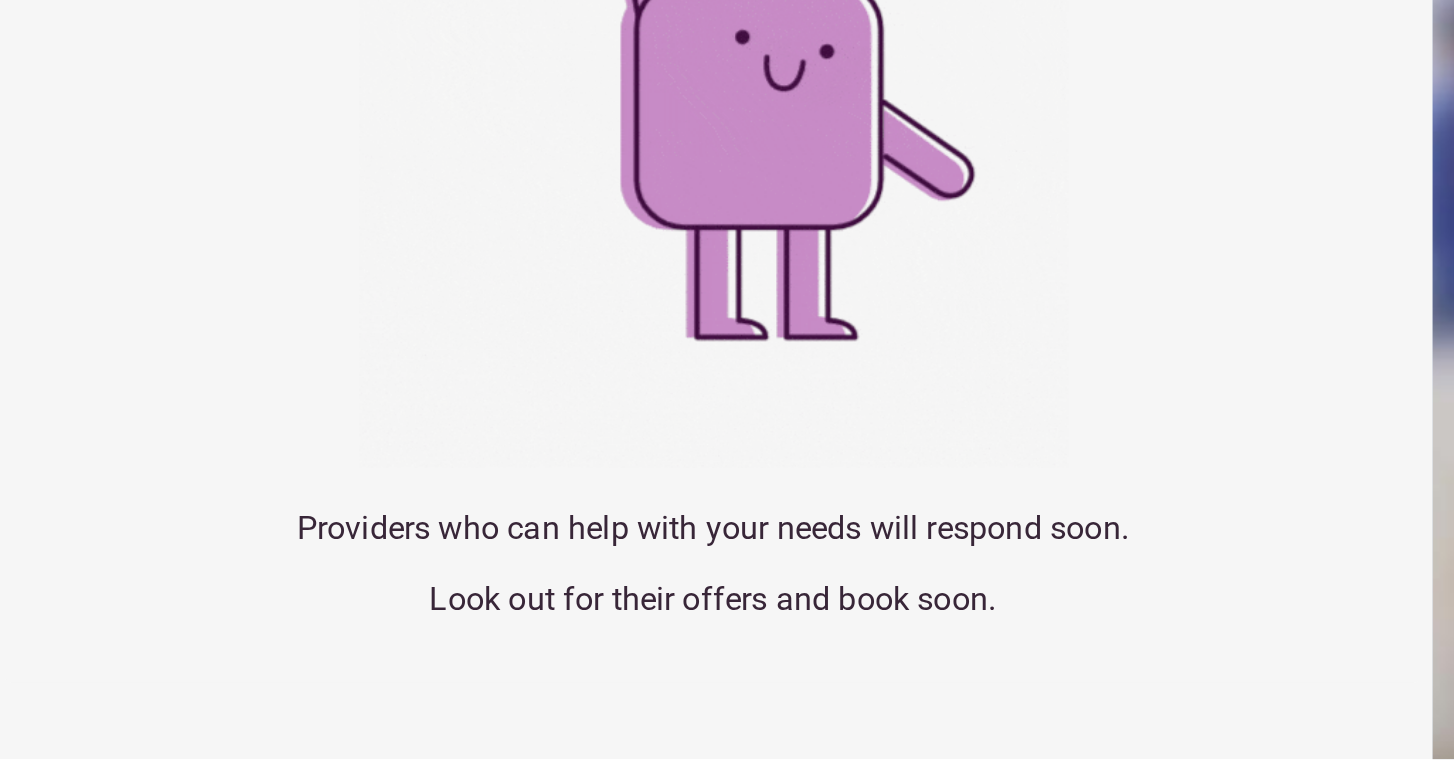 scroll, scrollTop: 0, scrollLeft: 0, axis: both 